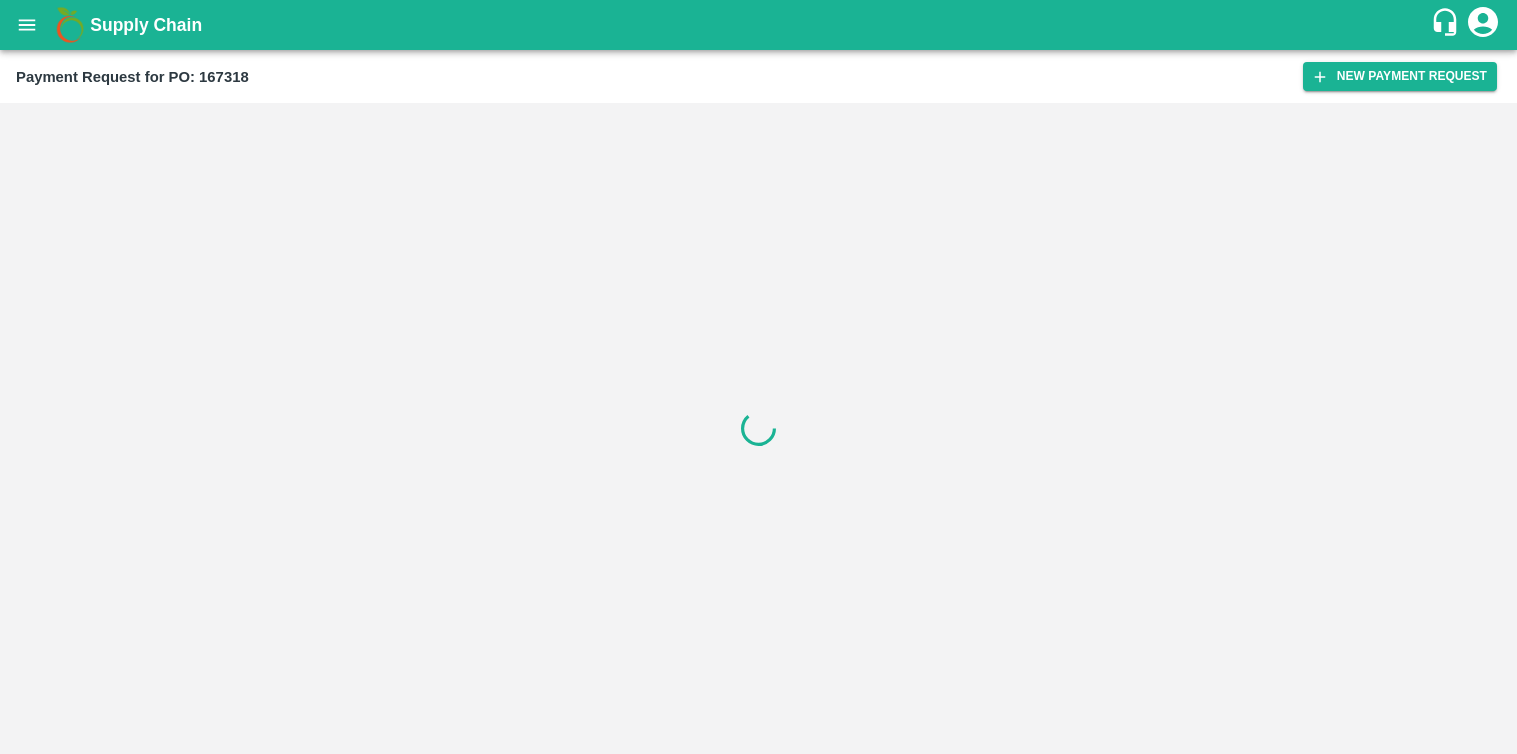 scroll, scrollTop: 0, scrollLeft: 0, axis: both 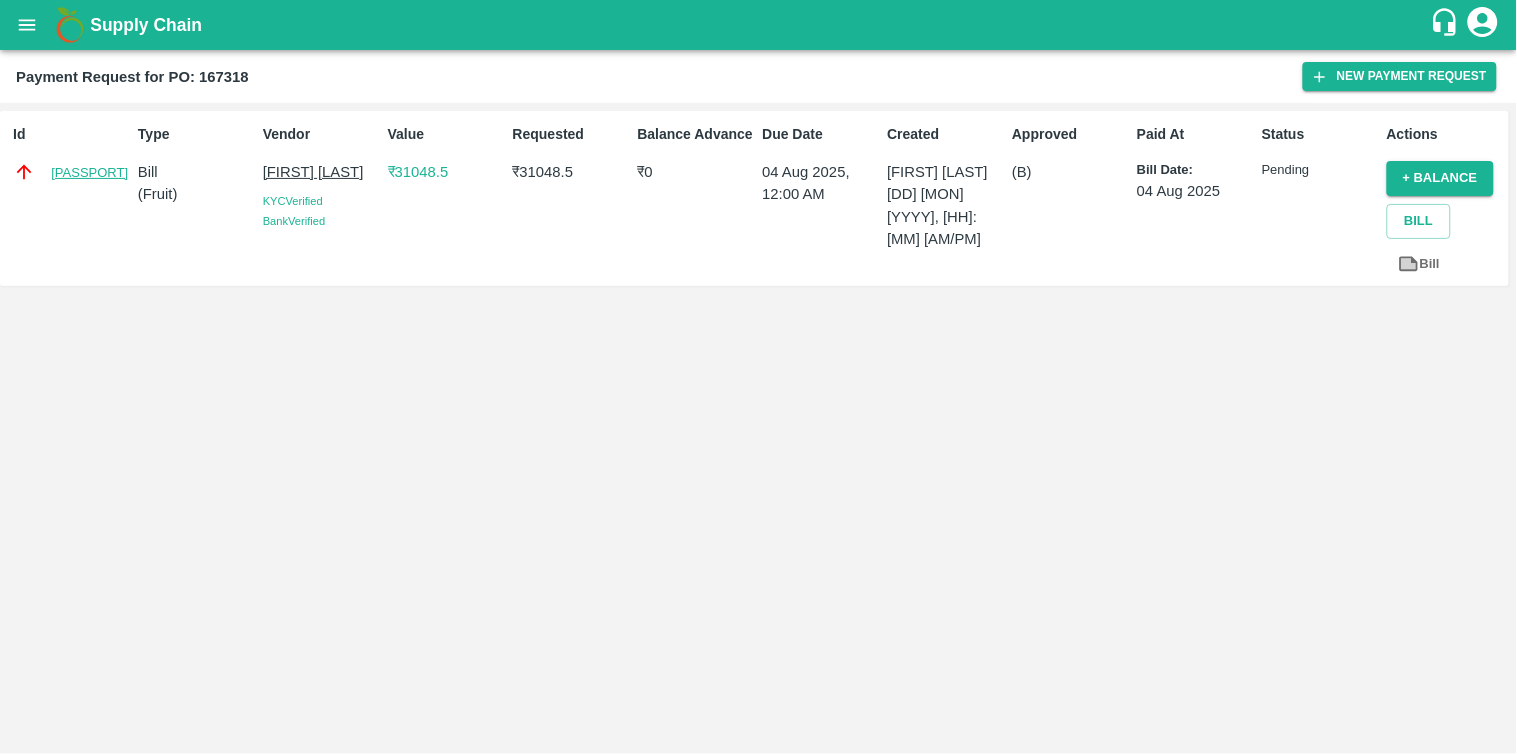 click on "PR-247535" at bounding box center (89, 173) 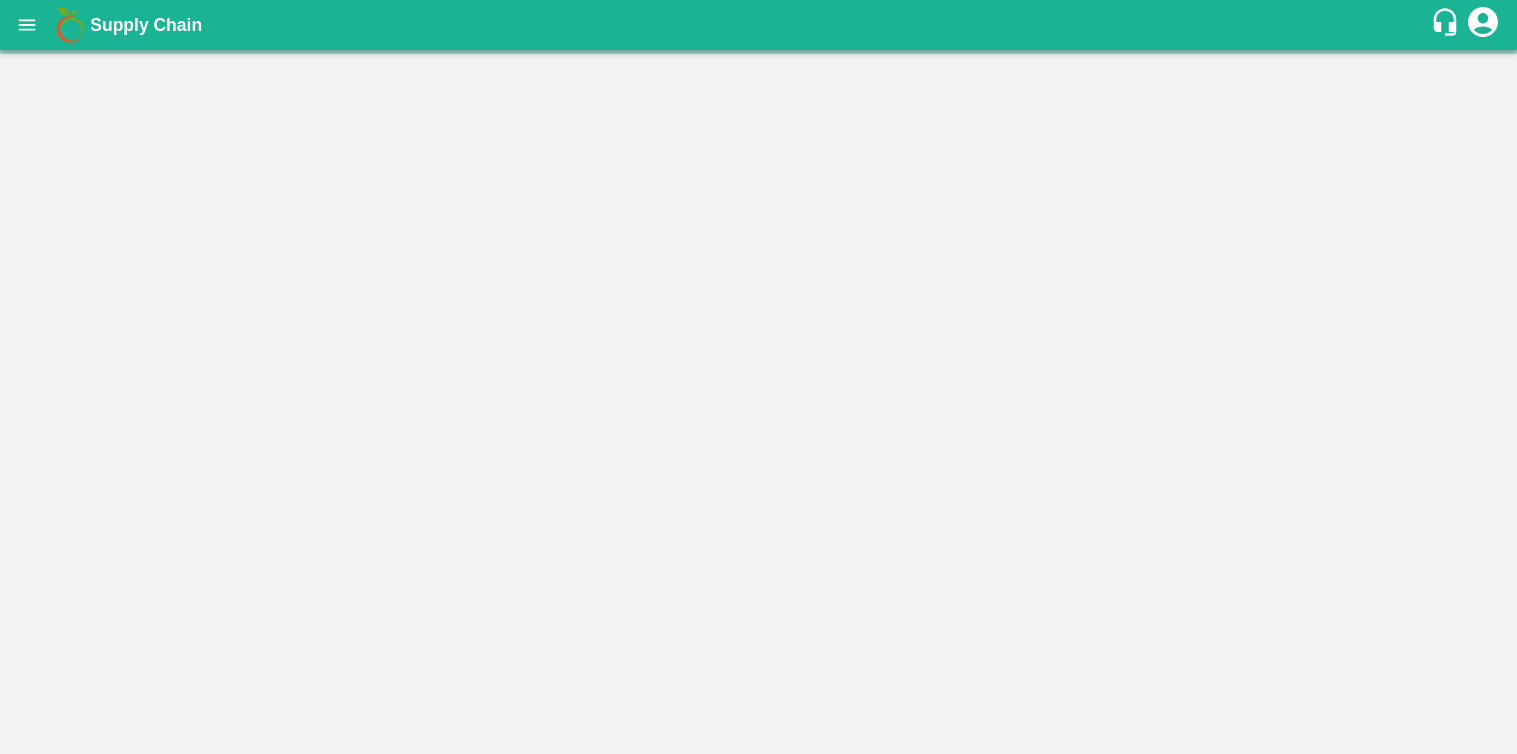 scroll, scrollTop: 0, scrollLeft: 0, axis: both 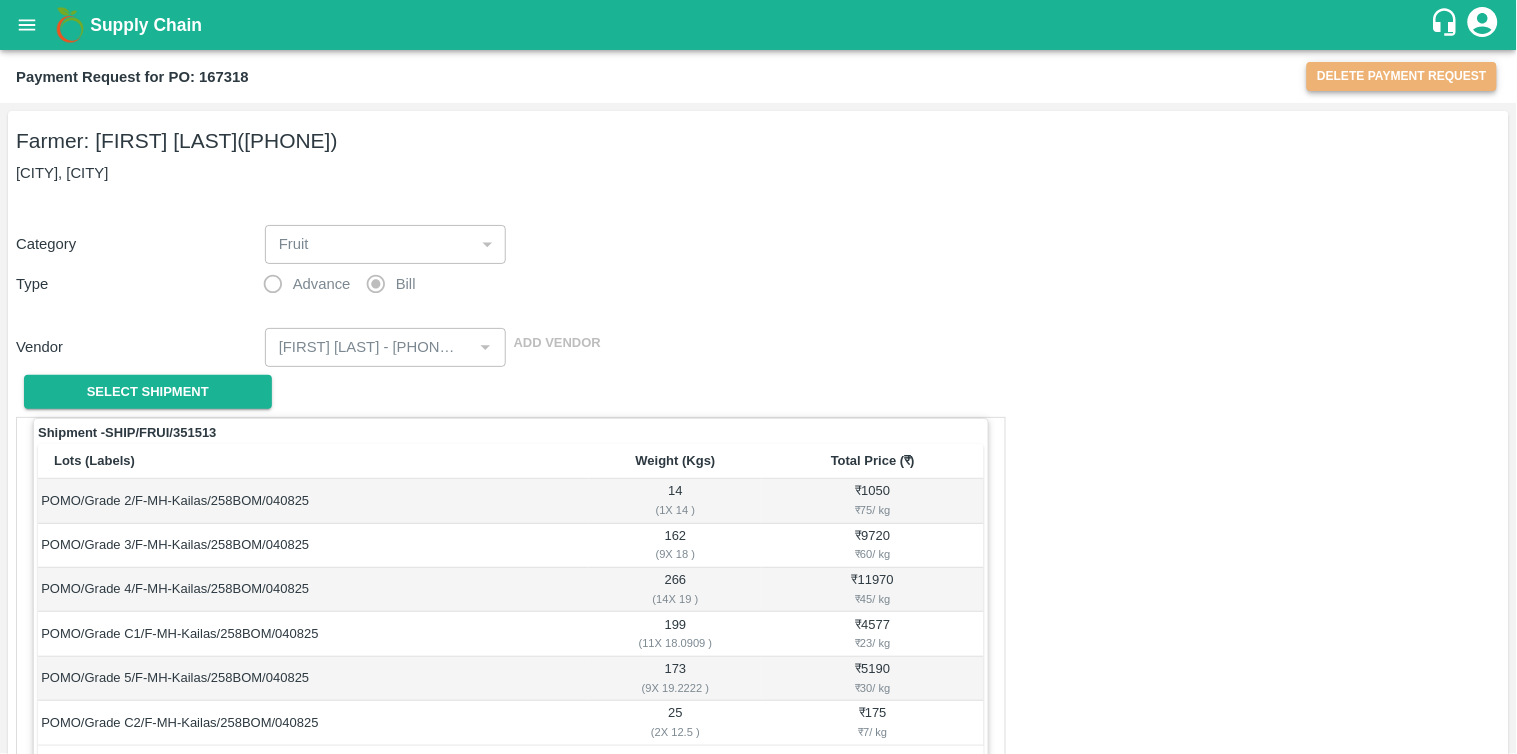 click on "Delete Payment Request" at bounding box center (1402, 76) 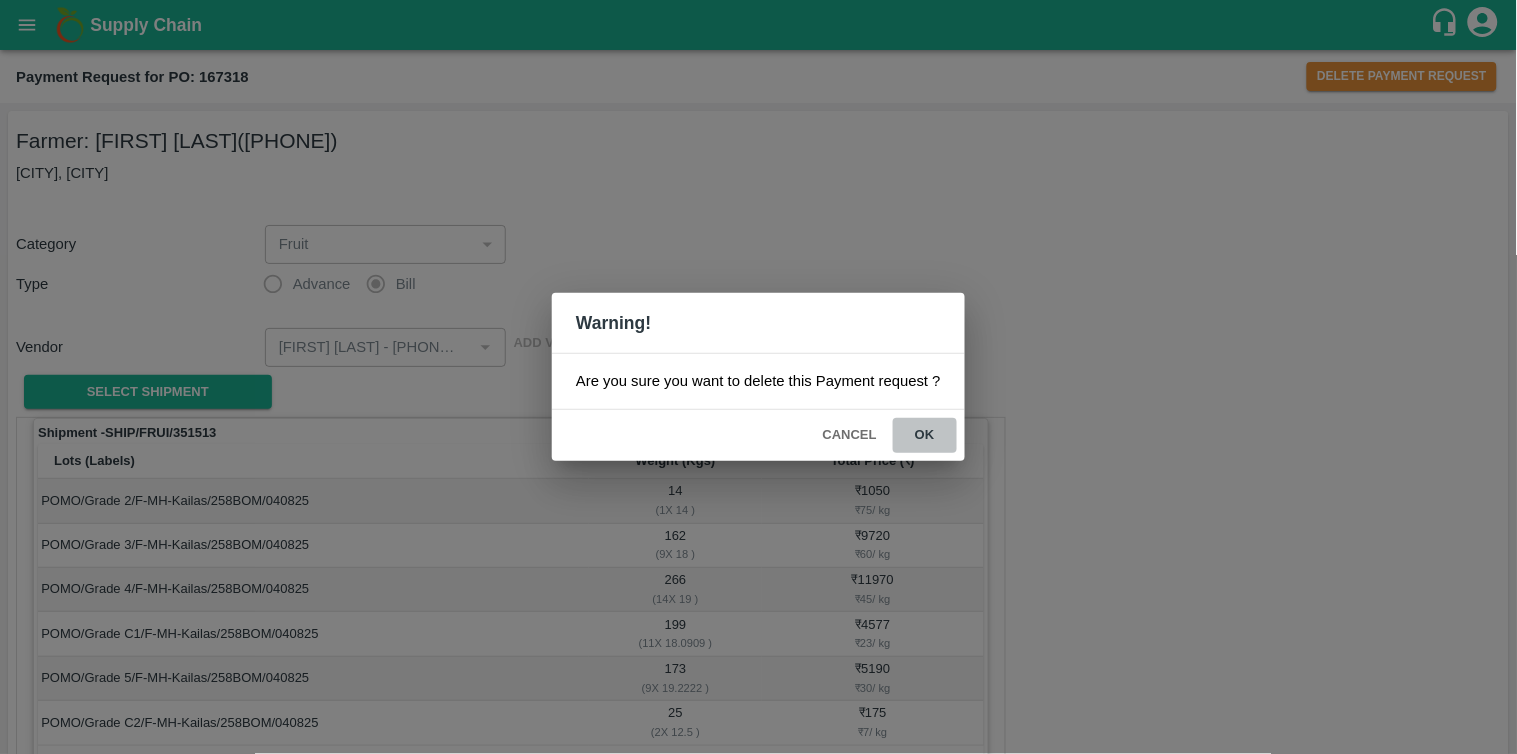 click on "ok" at bounding box center [925, 435] 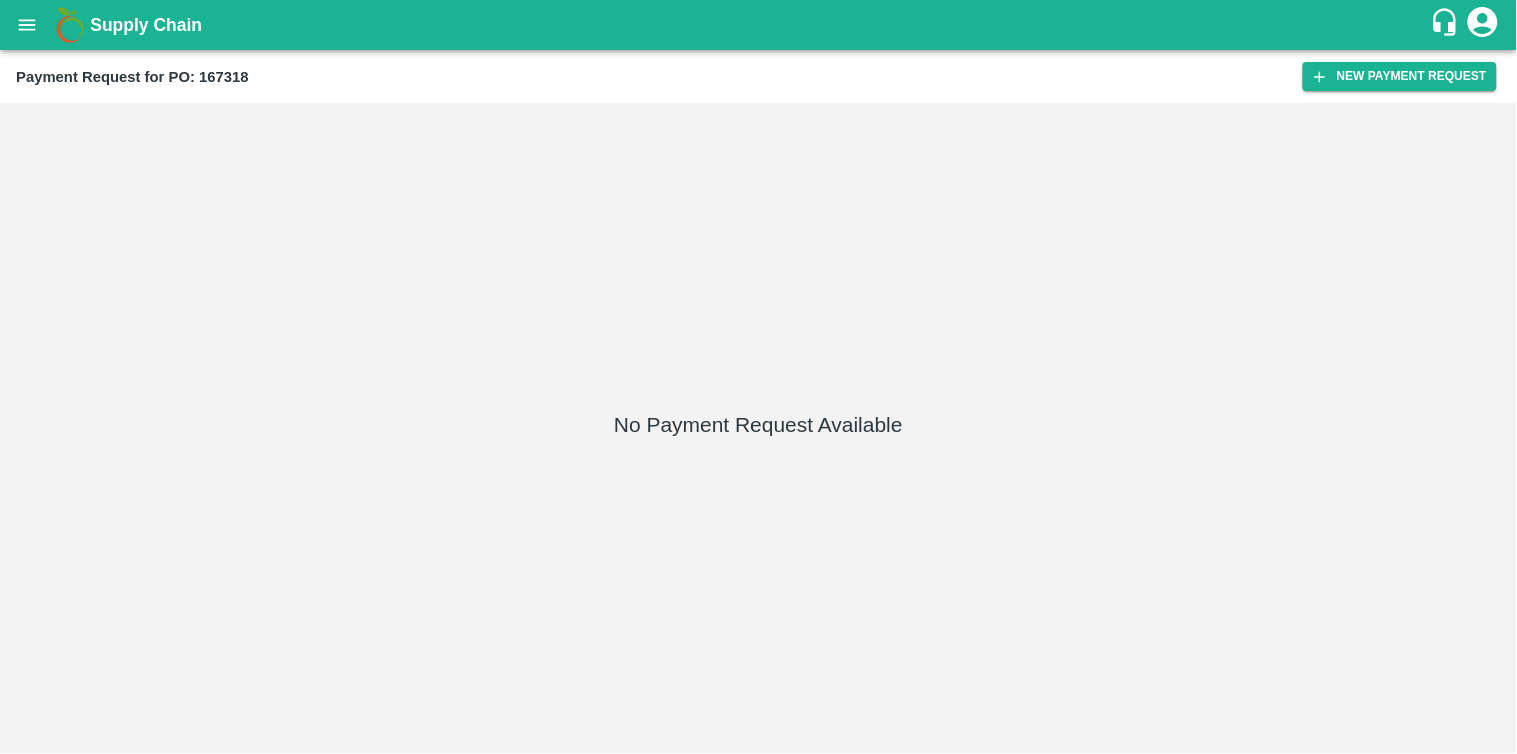 click 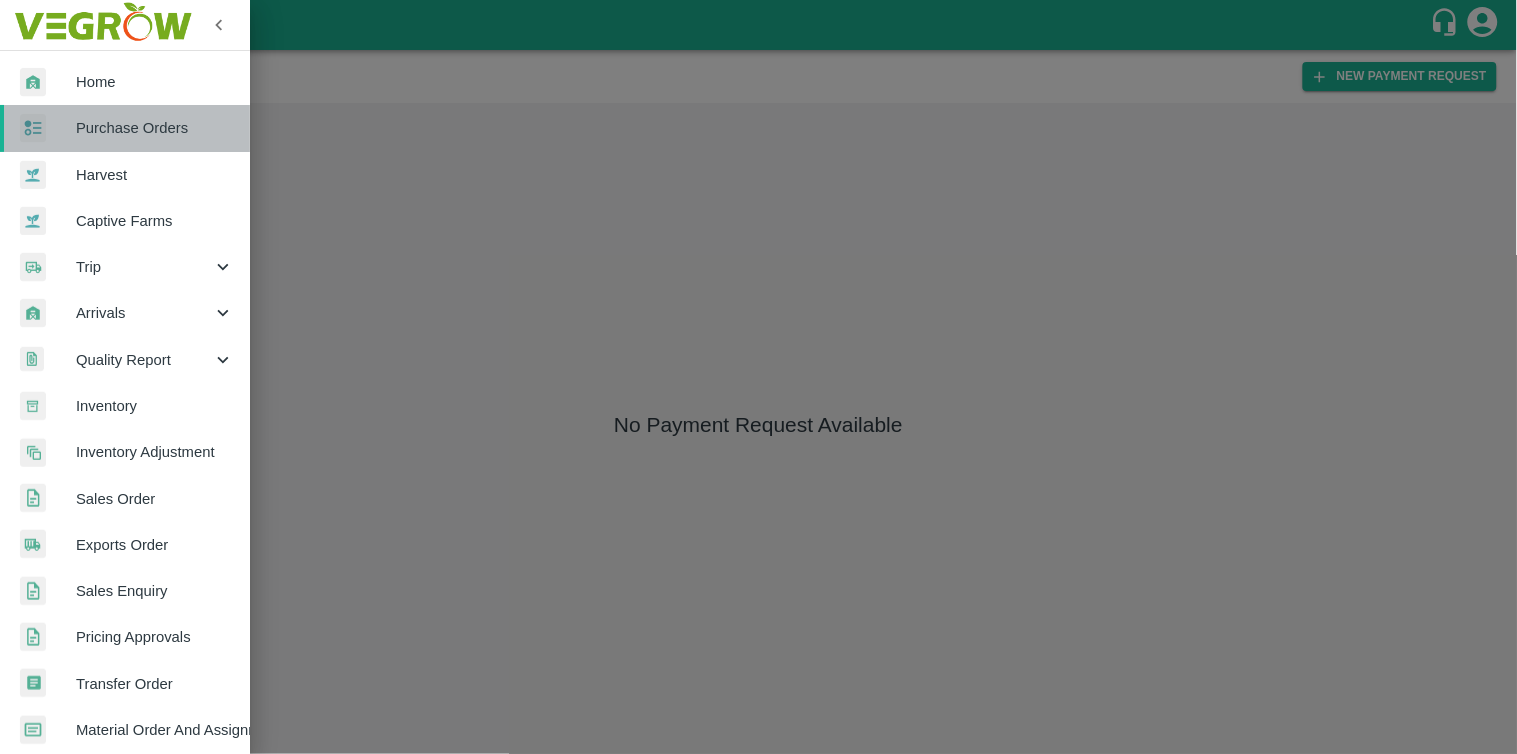 click on "Purchase Orders" at bounding box center [155, 128] 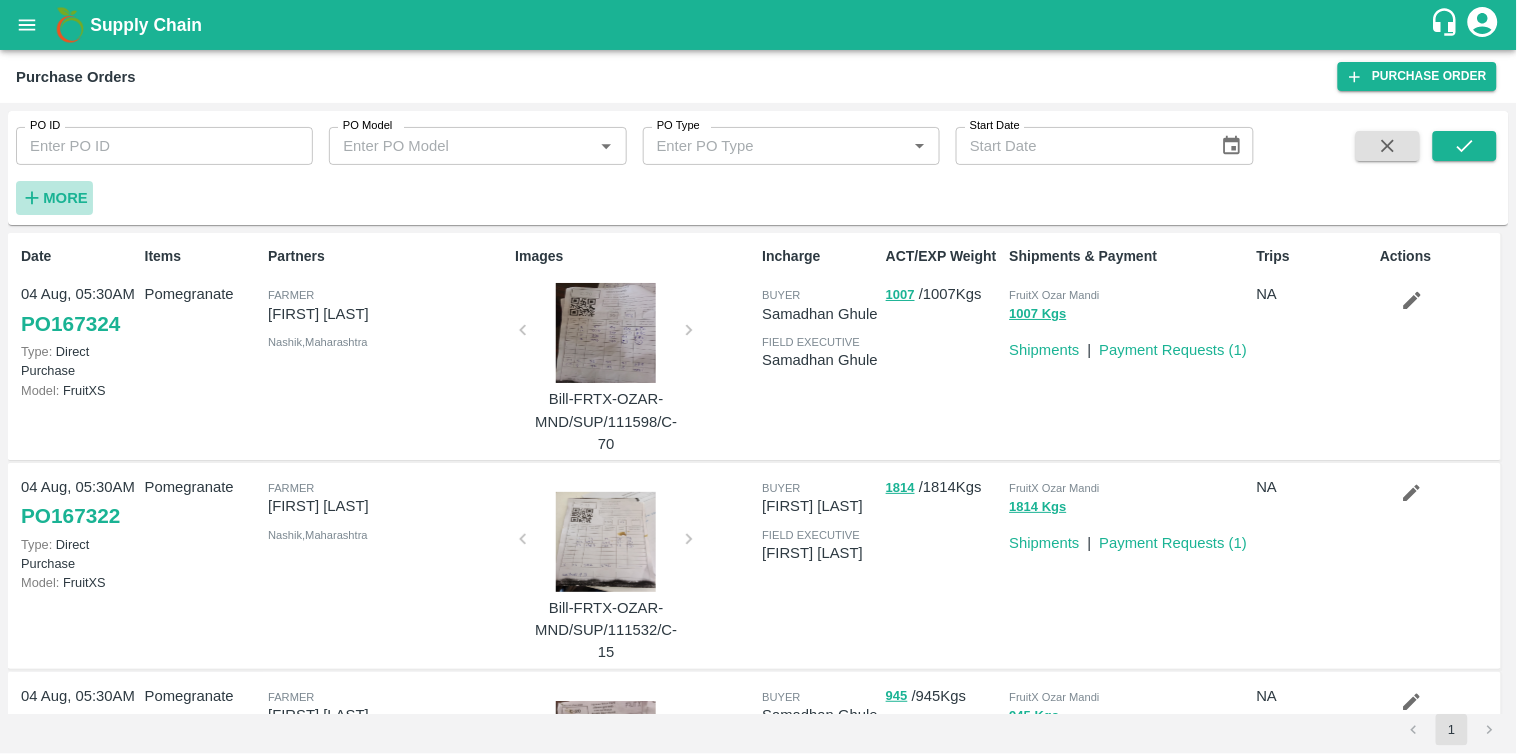 click on "More" at bounding box center [65, 198] 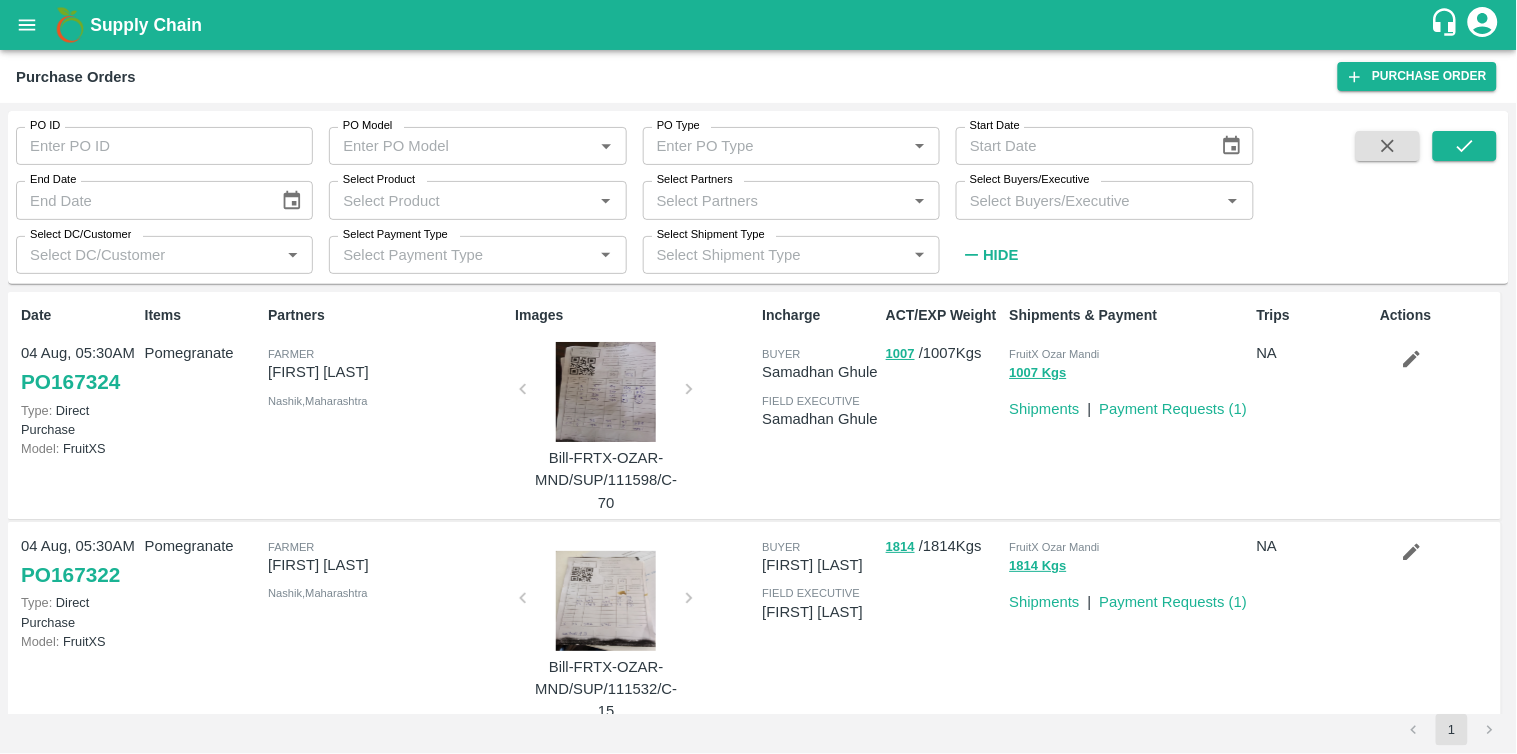 click on "Select Shipment Type Select Shipment Type   *" at bounding box center (783, 247) 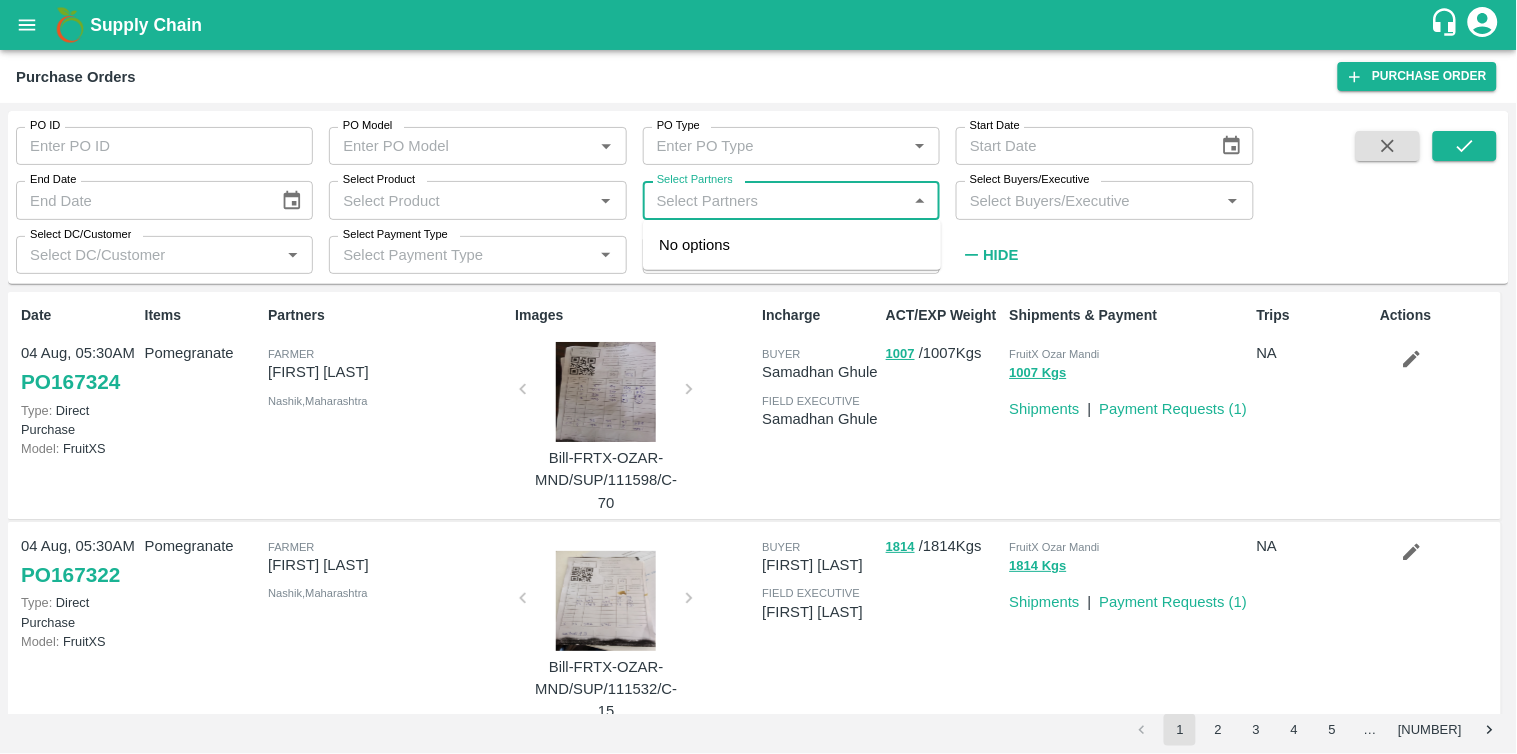 click on "Select Partners" at bounding box center [775, 200] 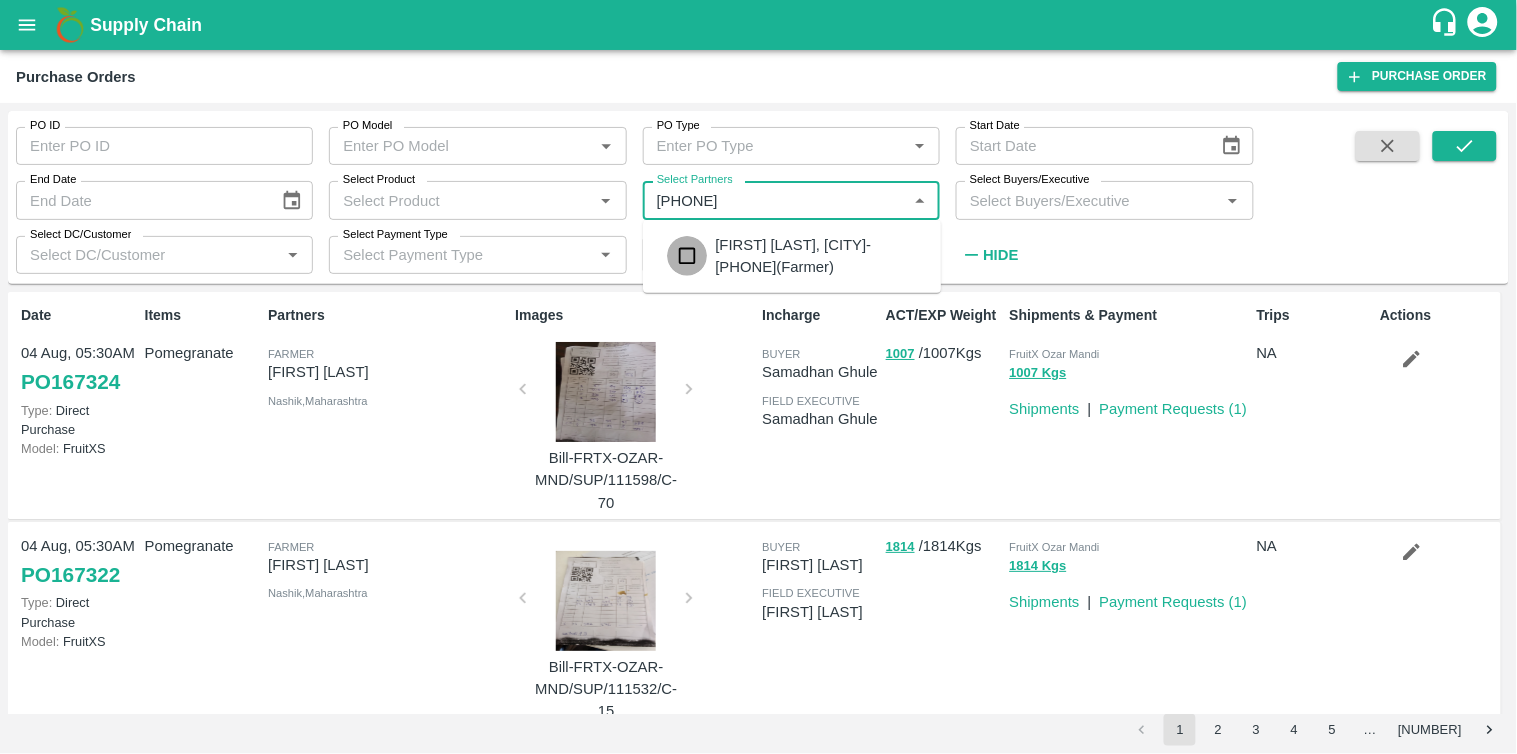 click at bounding box center [687, 256] 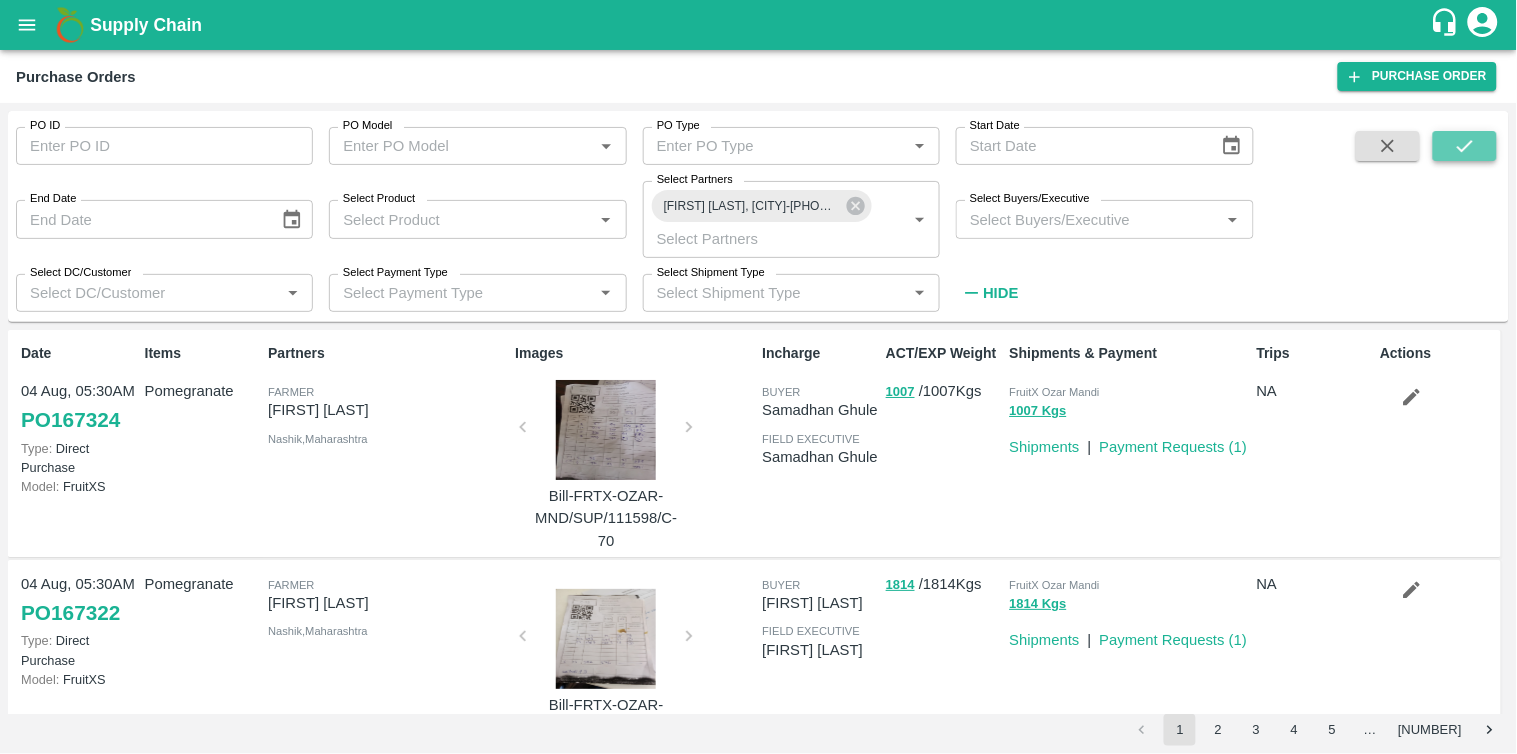 click at bounding box center (1465, 146) 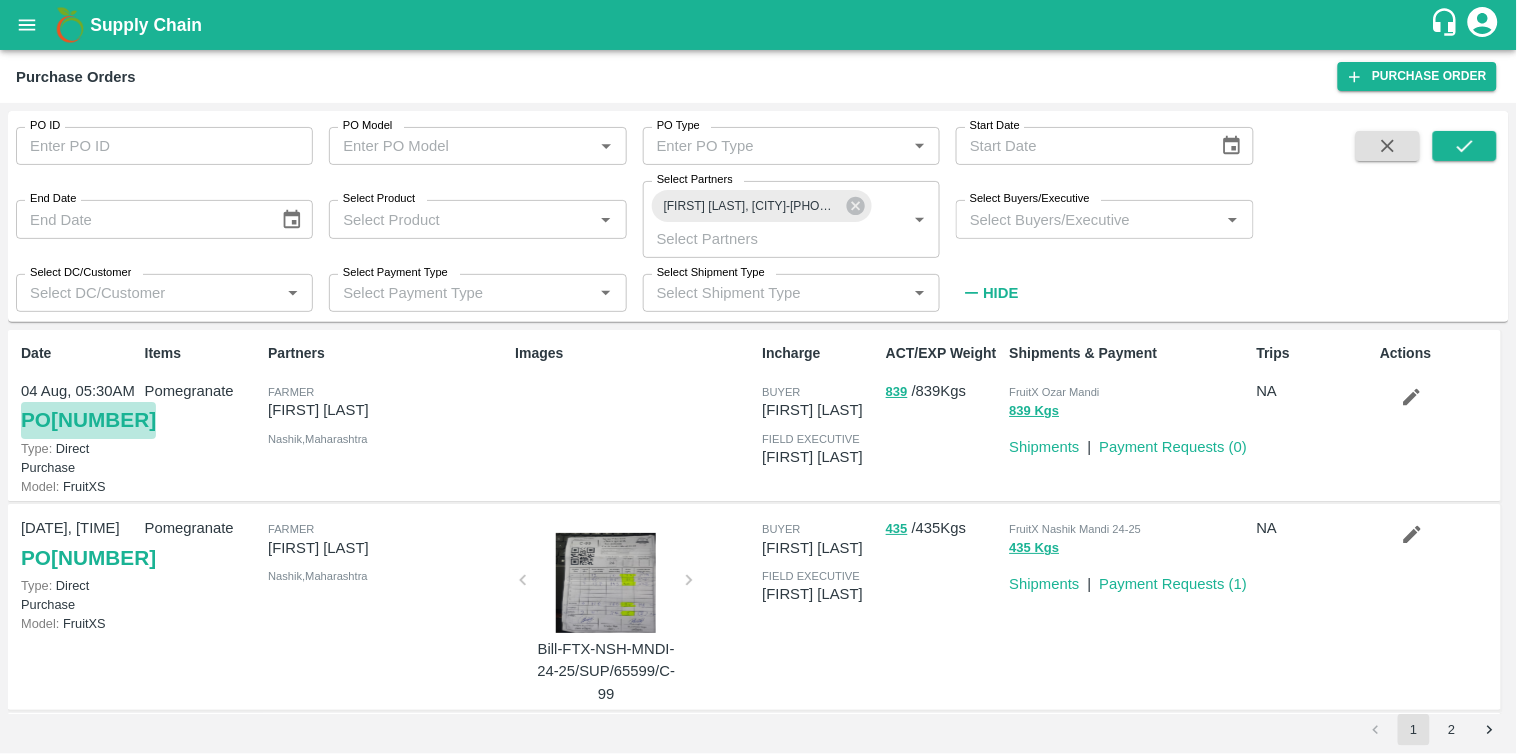 click on "PO  167318" at bounding box center [88, 420] 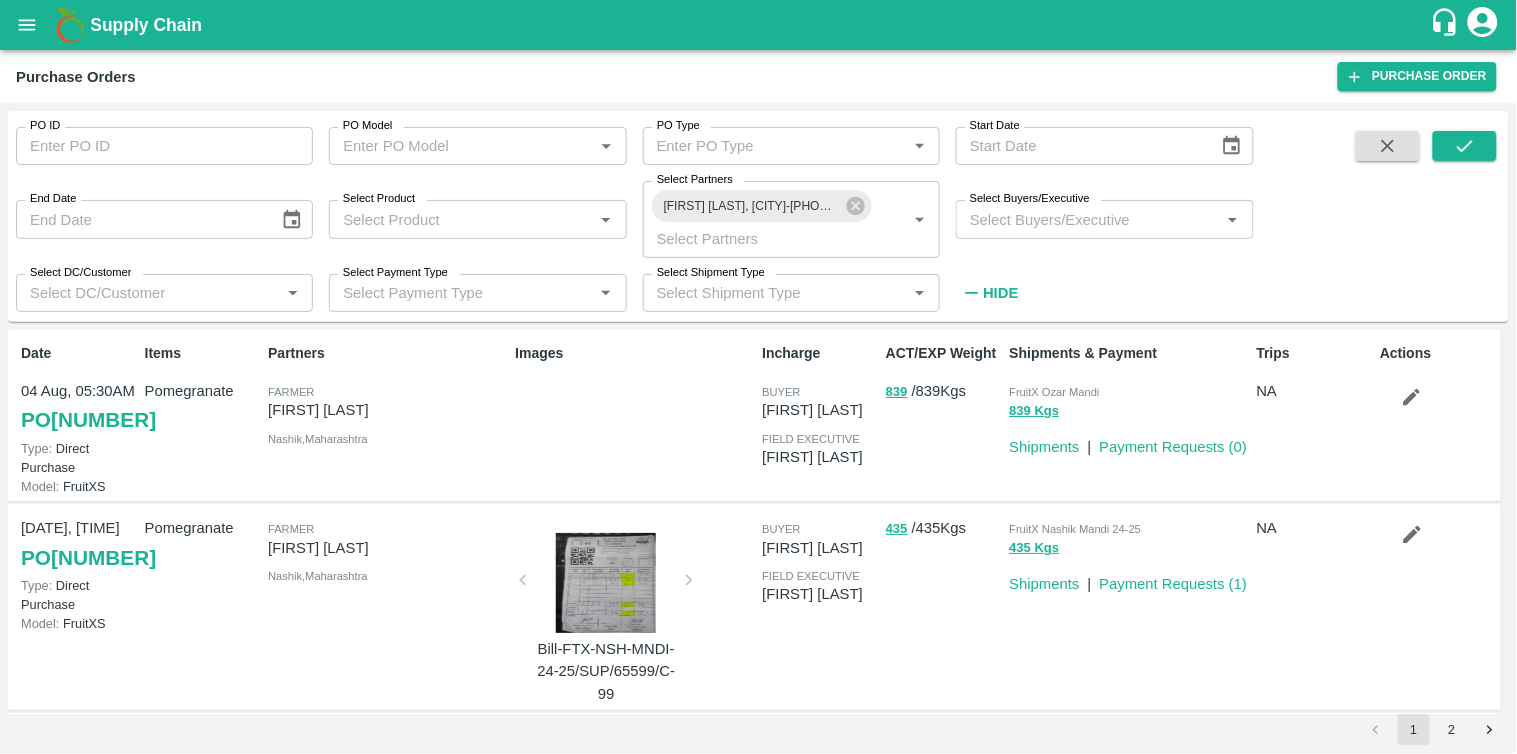 click on "Select DC/Customer" at bounding box center (148, 293) 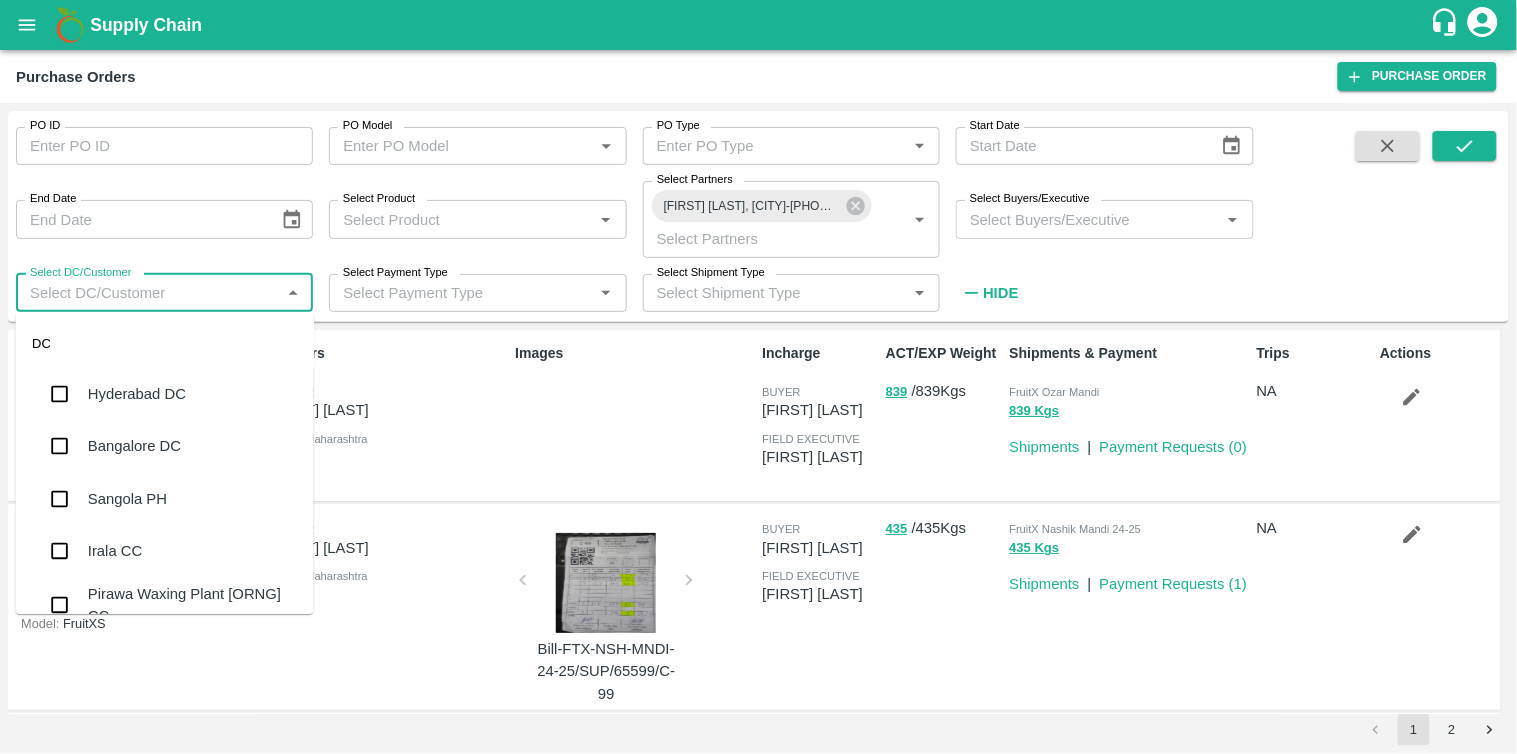 paste on "9822848876" 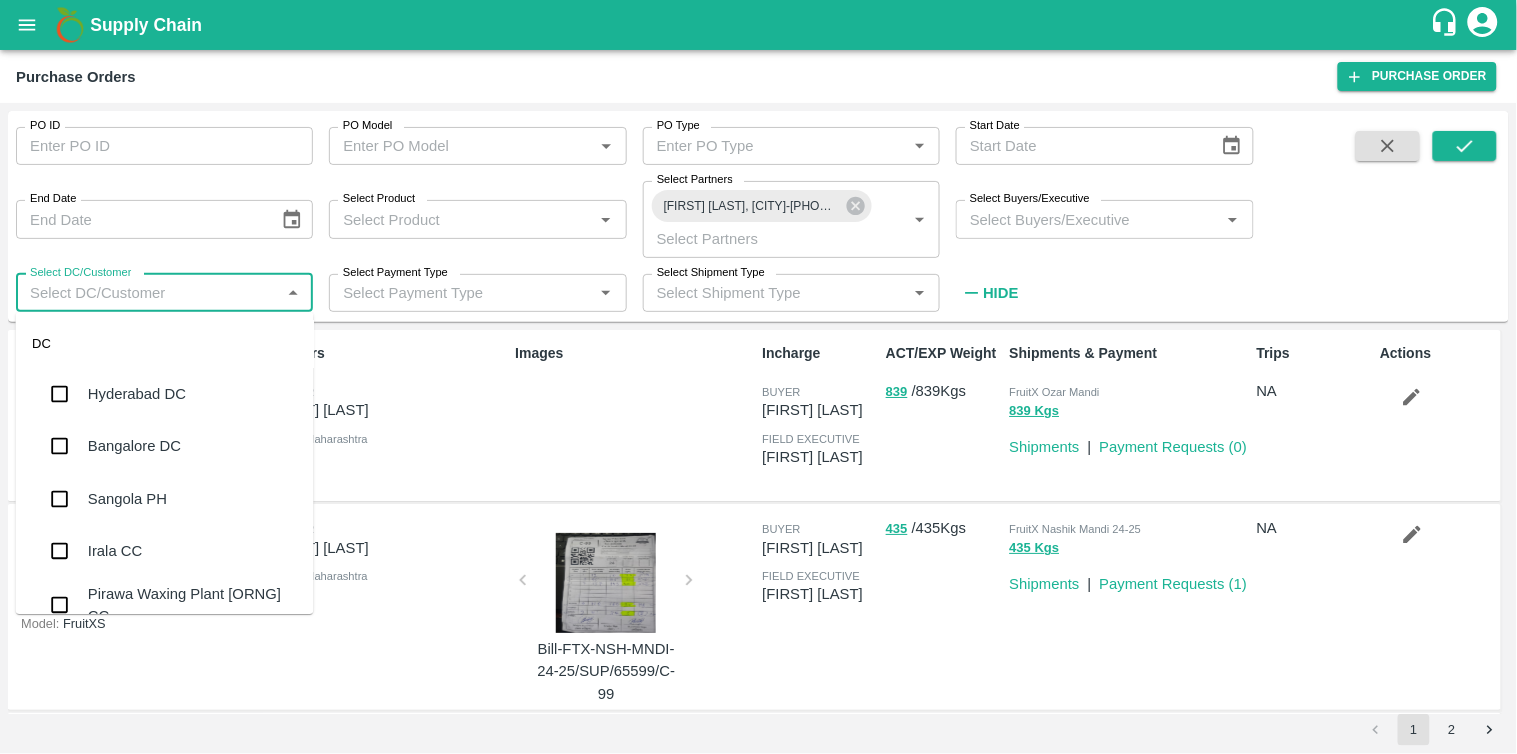 type on "9822848876" 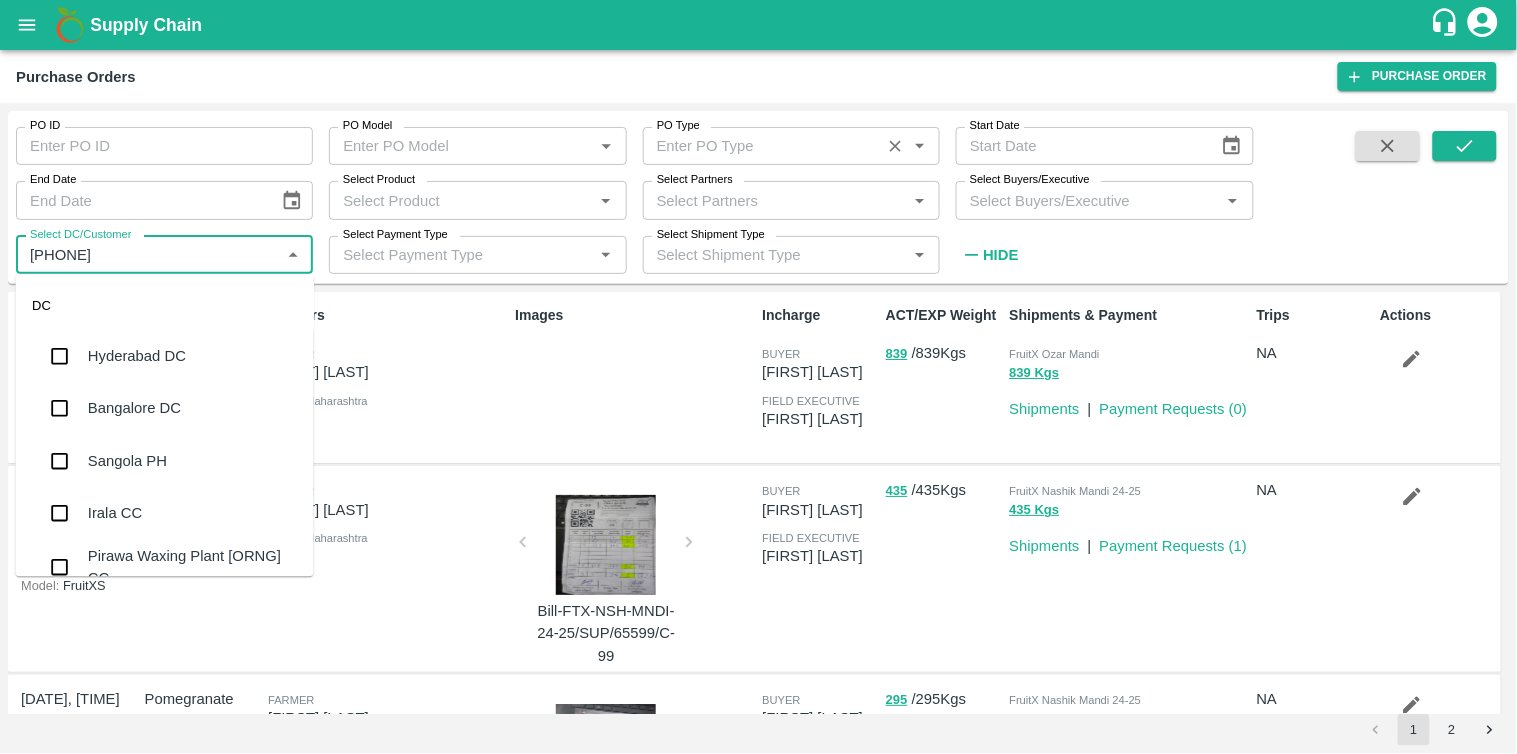type 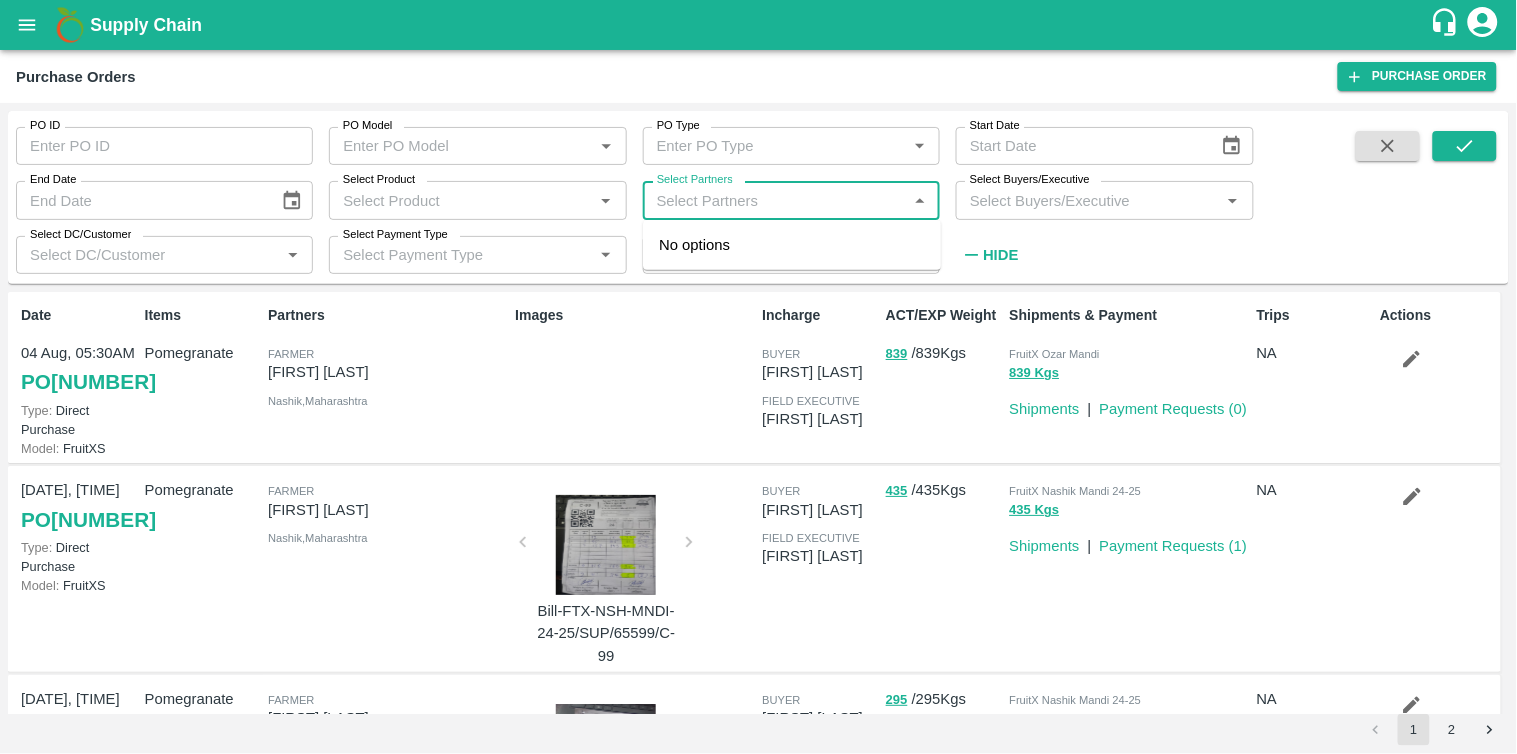 click on "Select Partners" at bounding box center (775, 200) 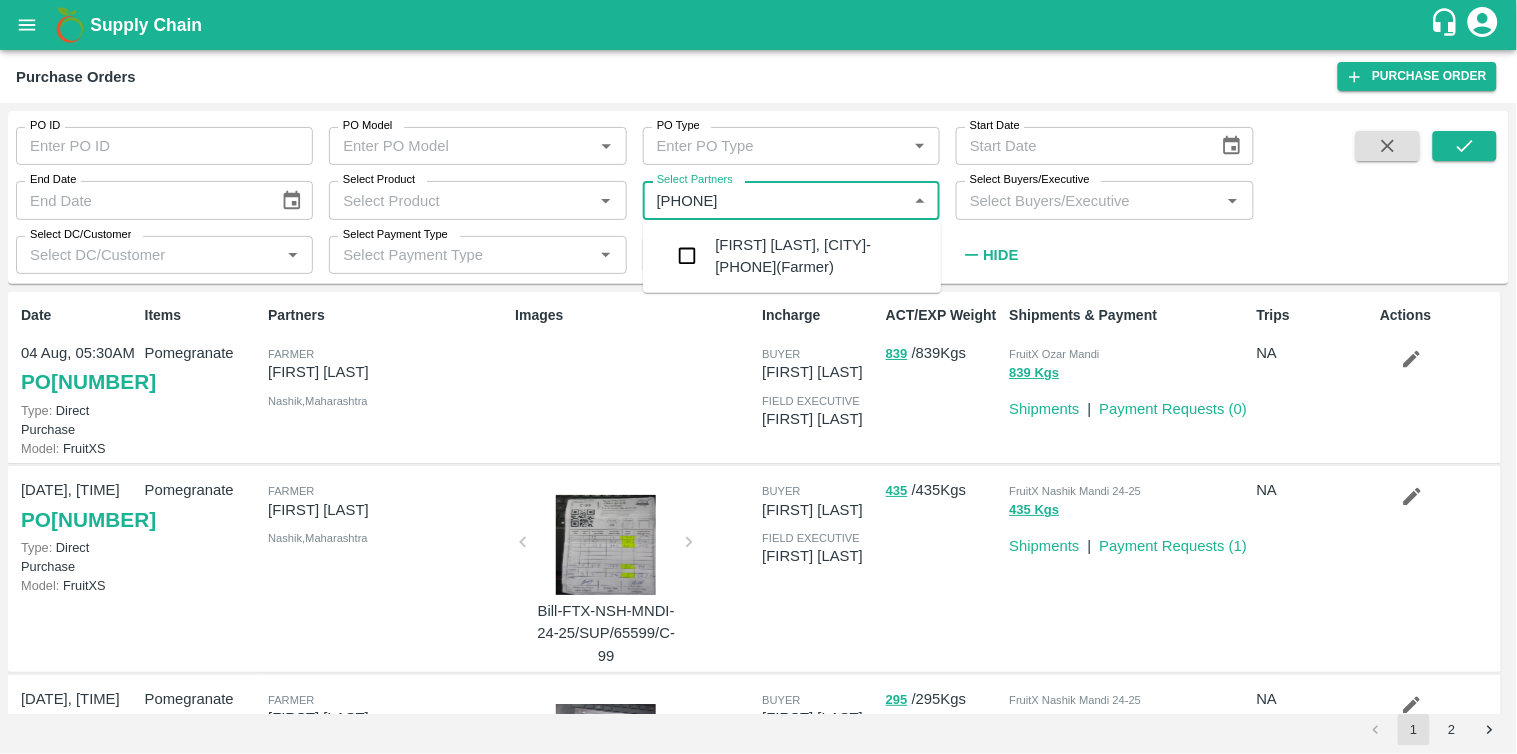 click on "Kailas Ashok Jadhav-Sakore, Nashik-9822848876" at bounding box center (821, 256) 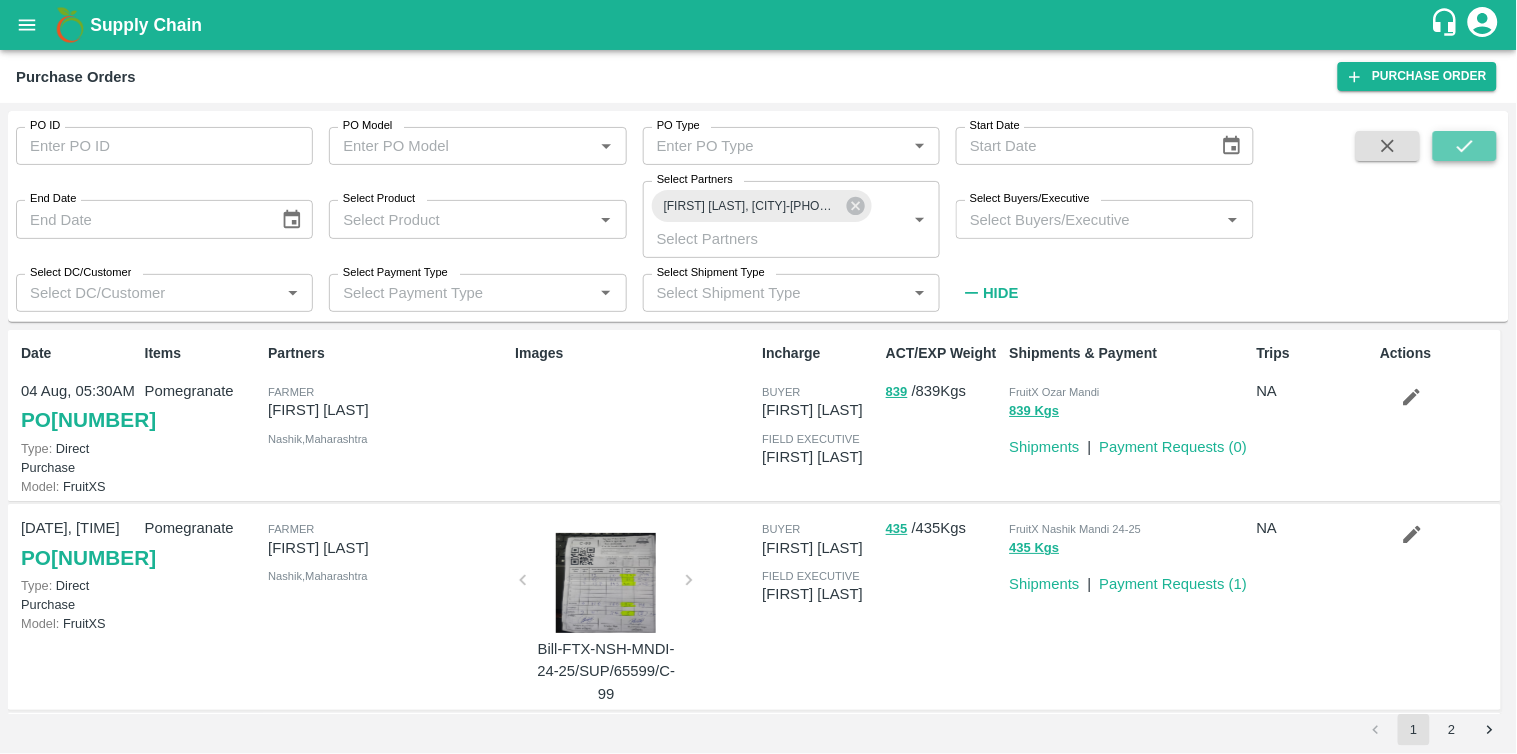 click 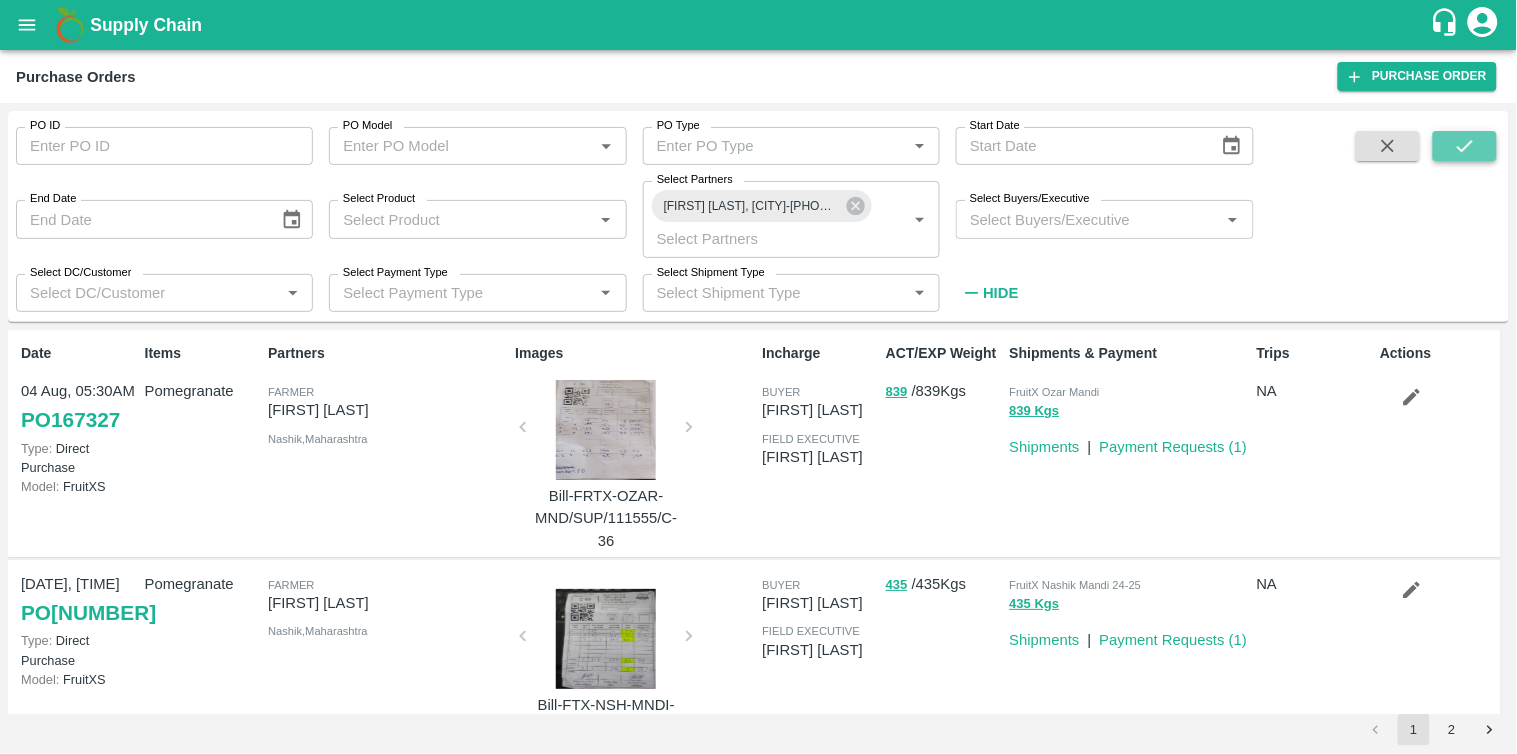 click 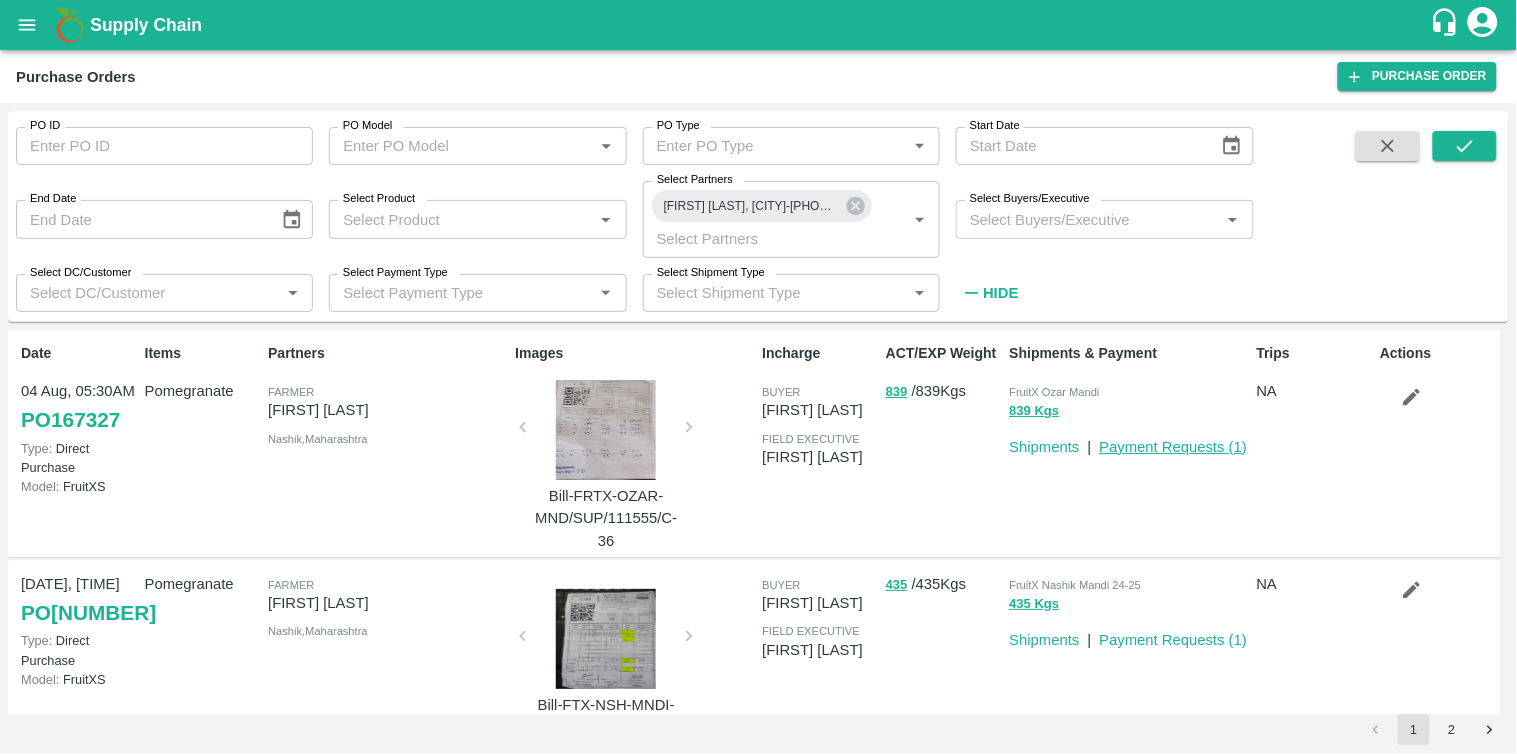 click on "Payment Requests ( 1 )" at bounding box center [1174, 447] 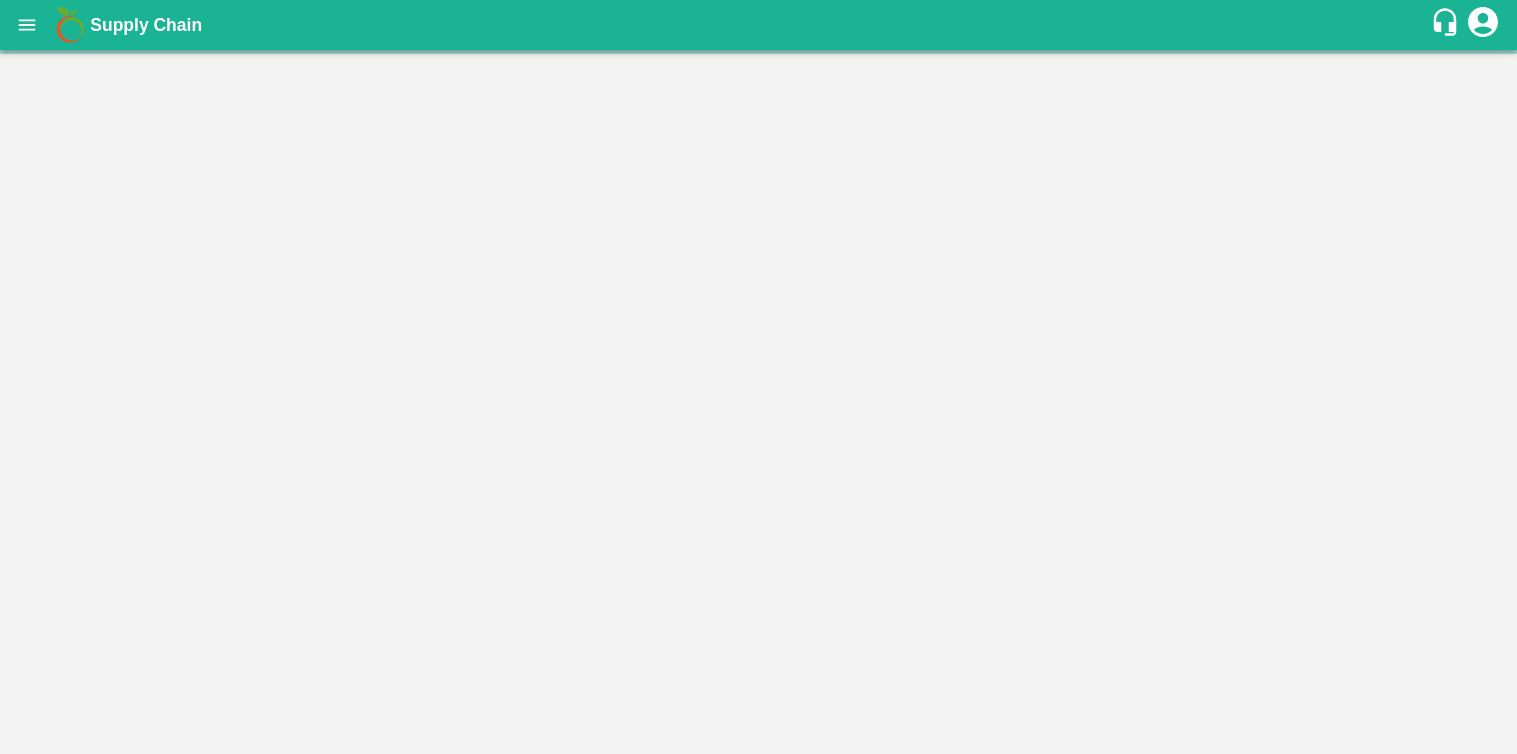 scroll, scrollTop: 0, scrollLeft: 0, axis: both 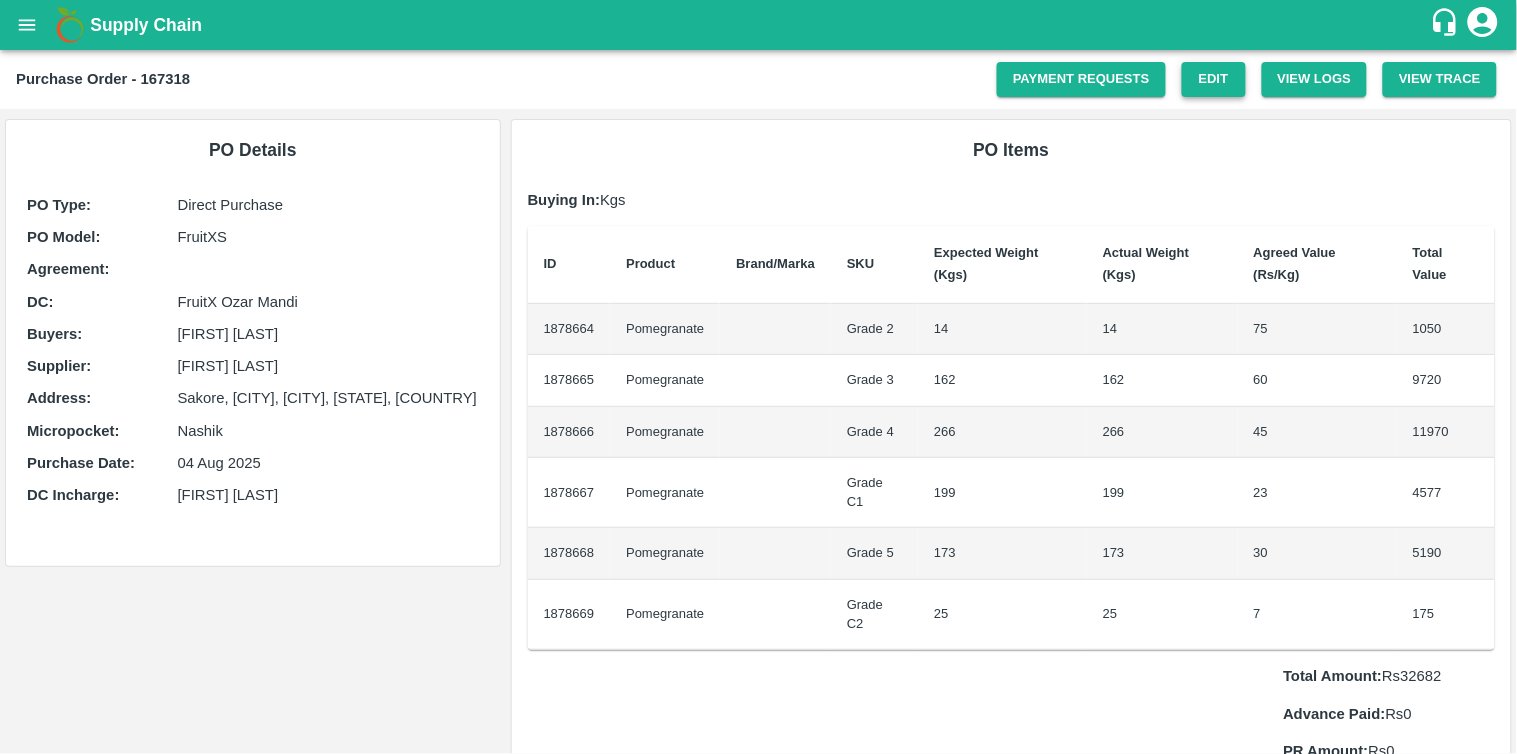 click on "Edit" at bounding box center (1214, 79) 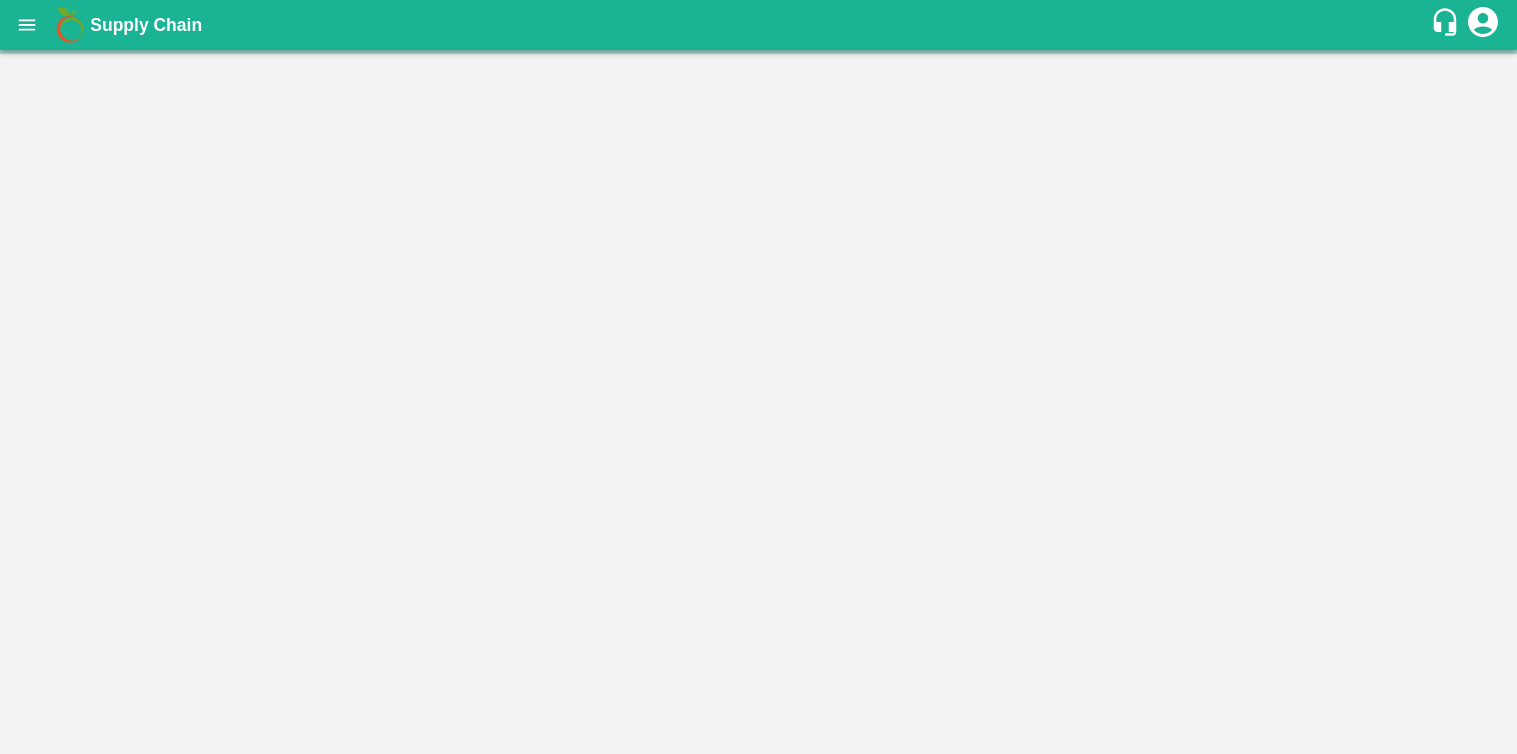 scroll, scrollTop: 0, scrollLeft: 0, axis: both 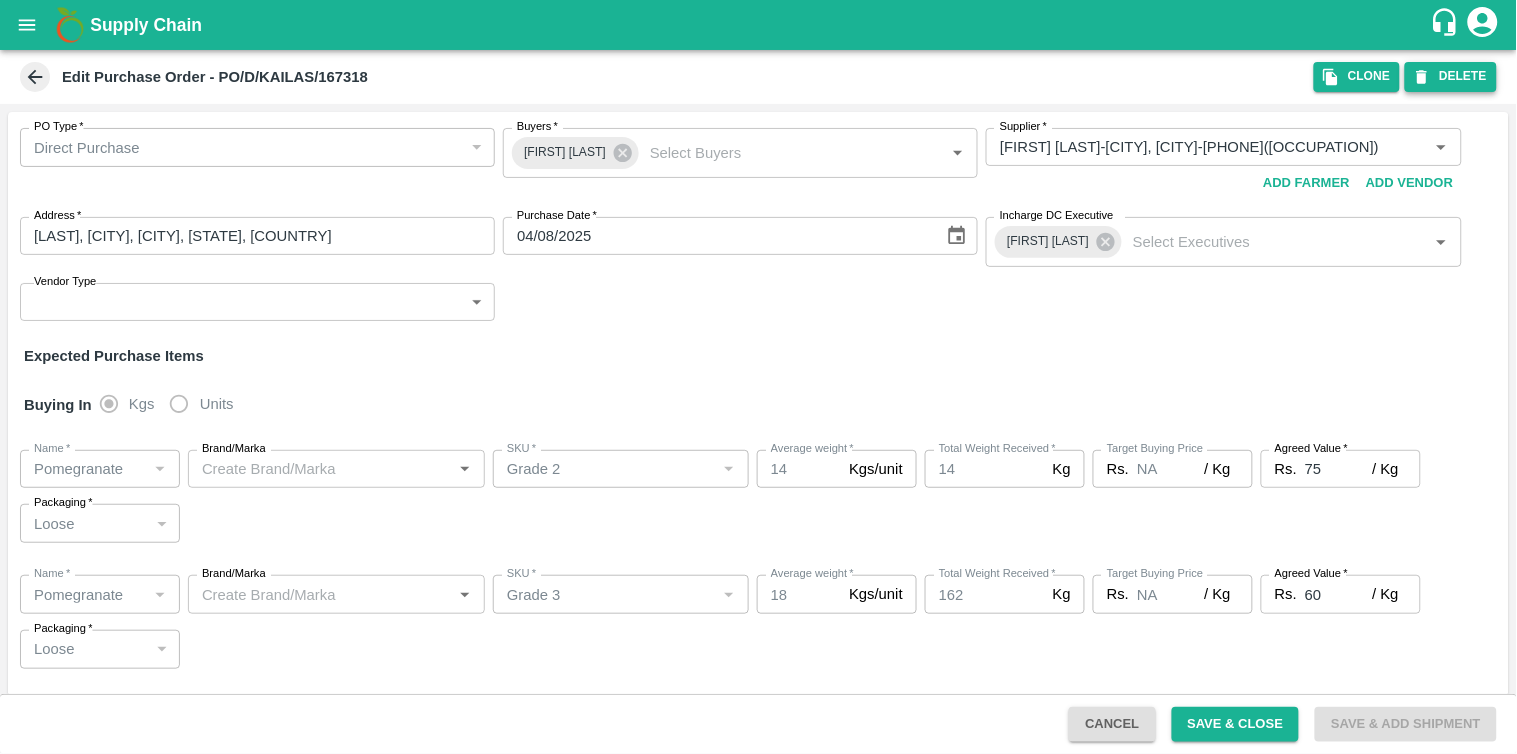 click on "DELETE" at bounding box center (1451, 76) 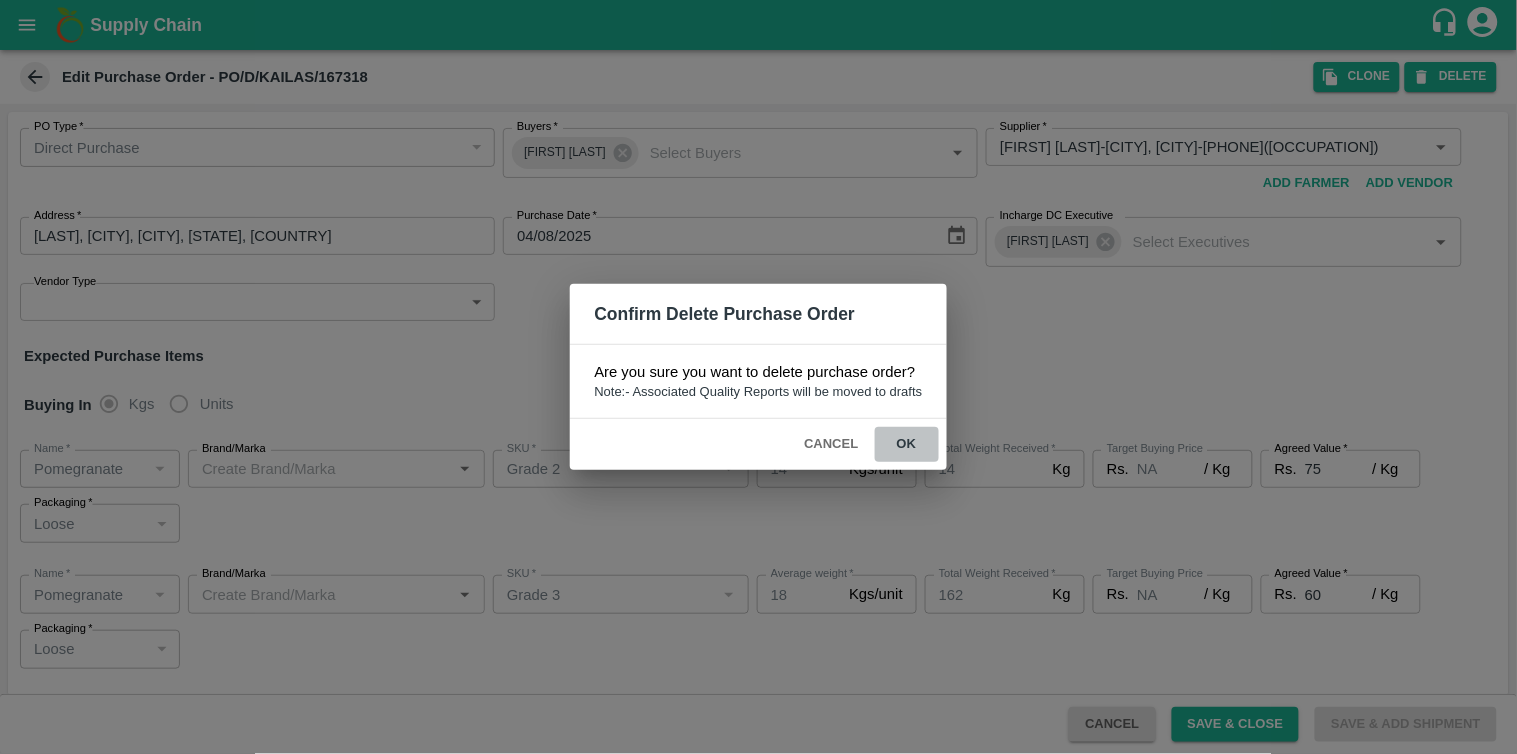 click on "ok" at bounding box center [907, 444] 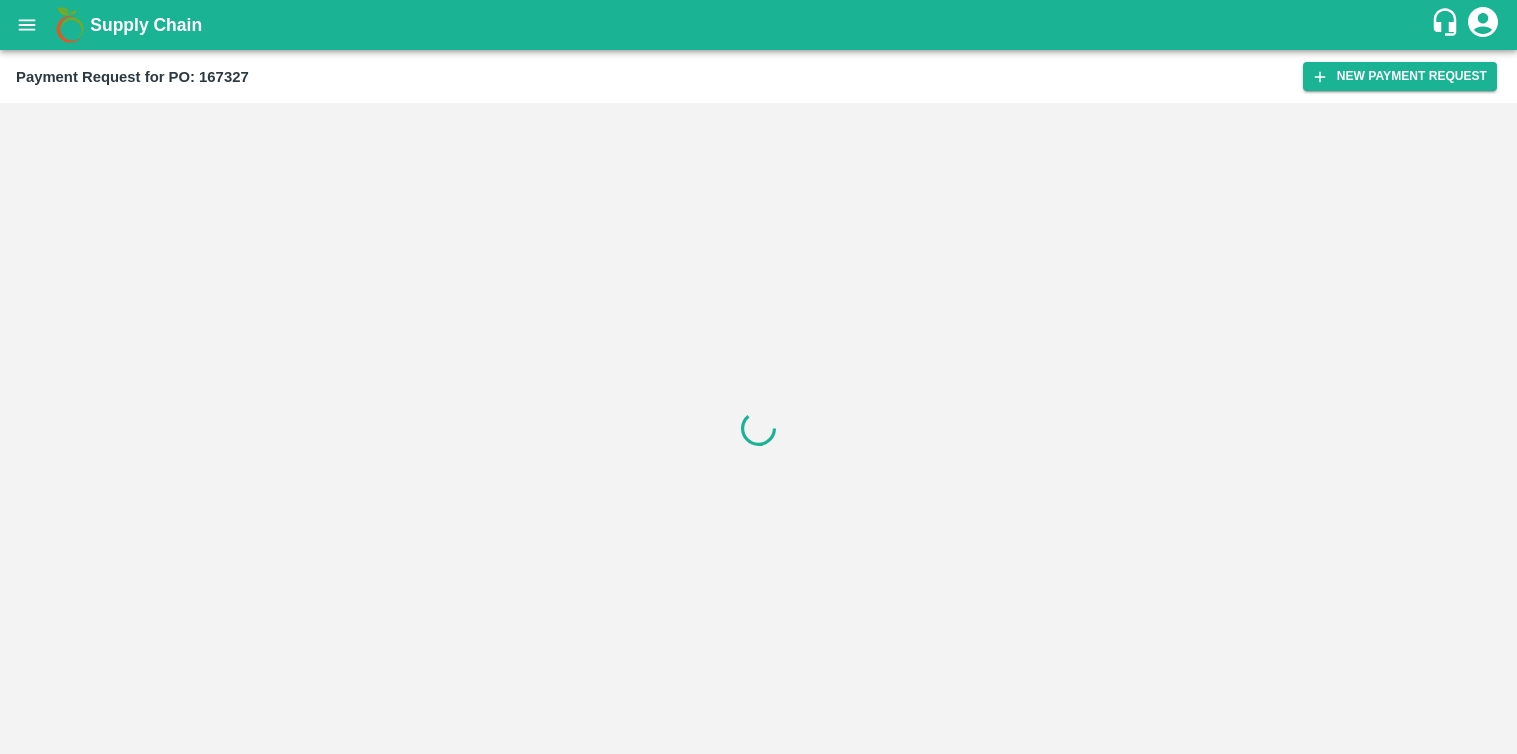 scroll, scrollTop: 0, scrollLeft: 0, axis: both 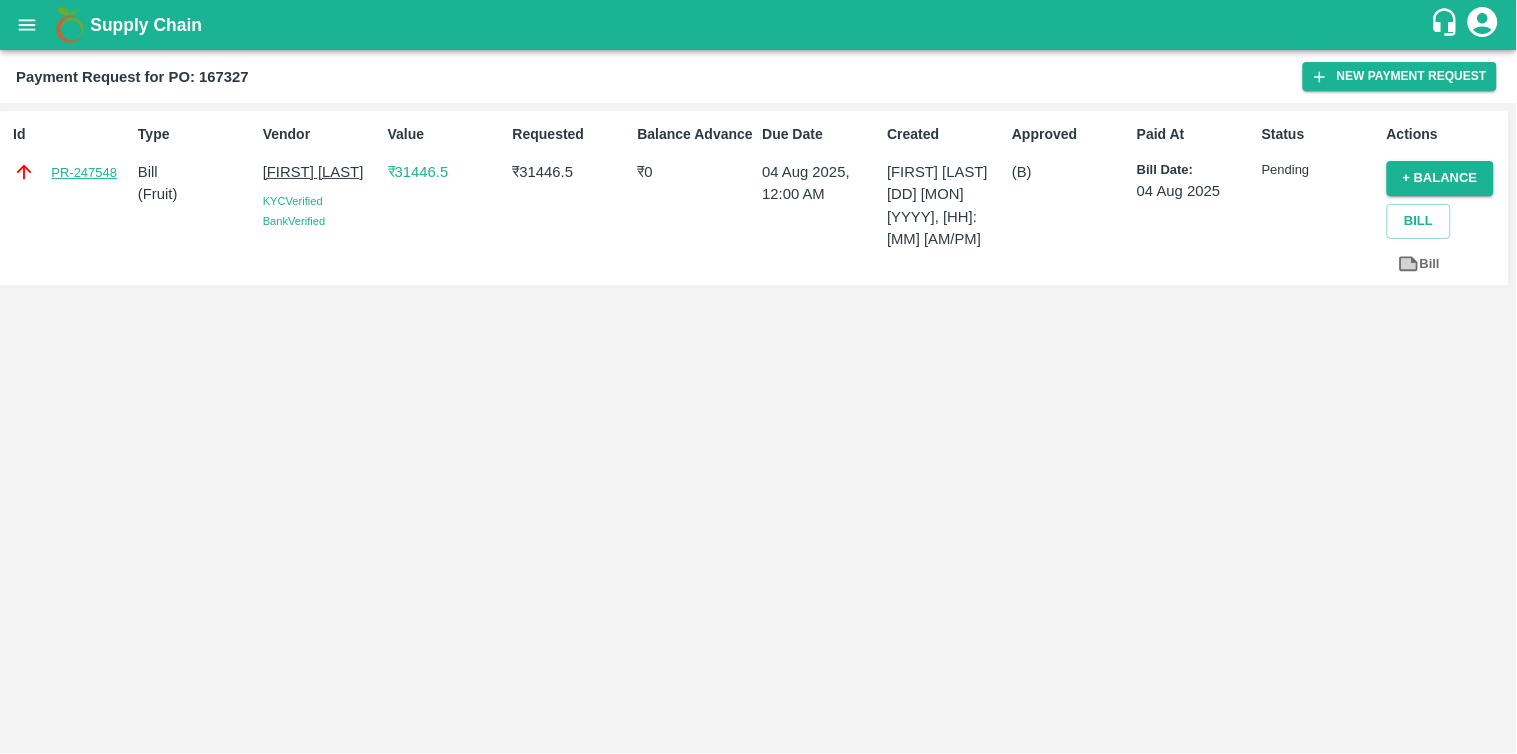 click on "PR-247548" at bounding box center (84, 173) 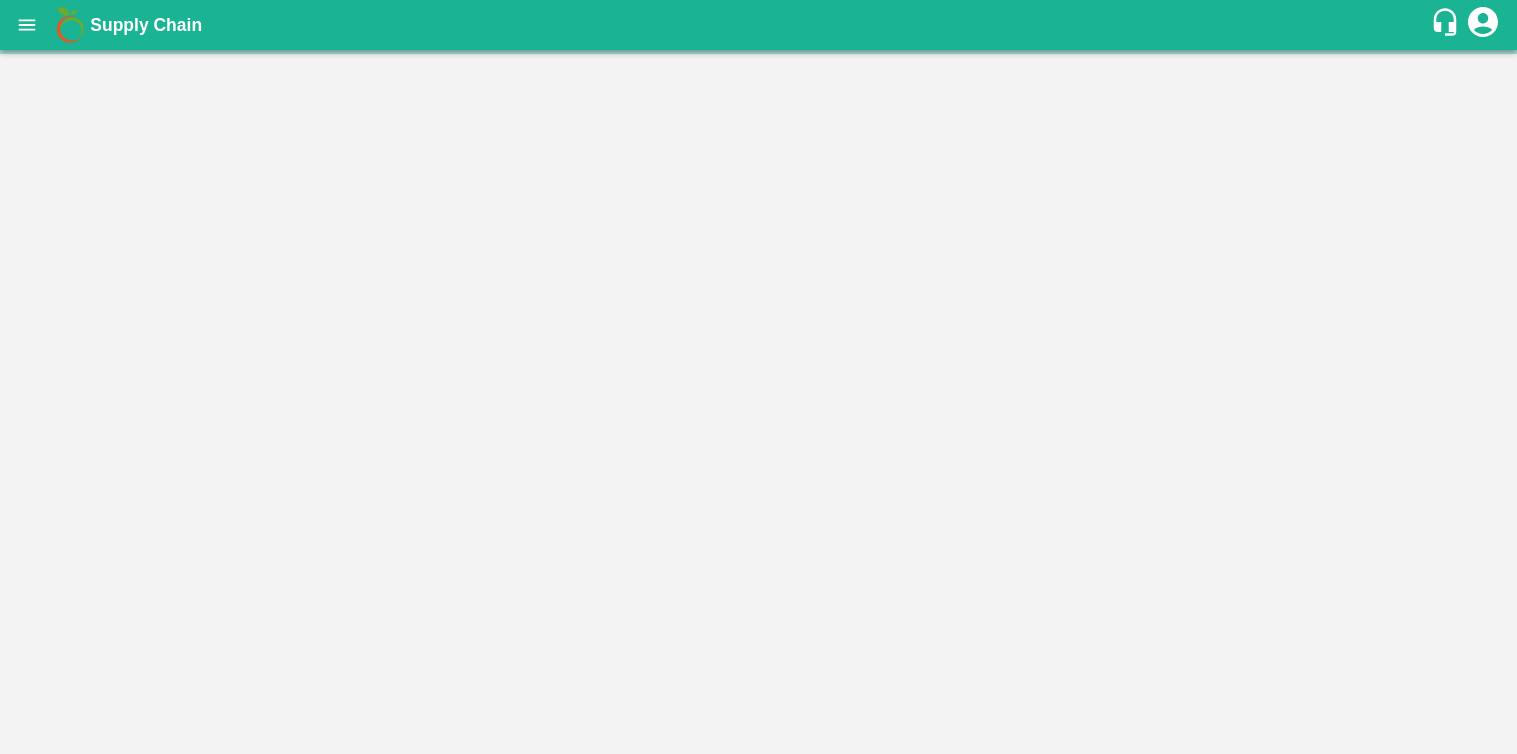 scroll, scrollTop: 0, scrollLeft: 0, axis: both 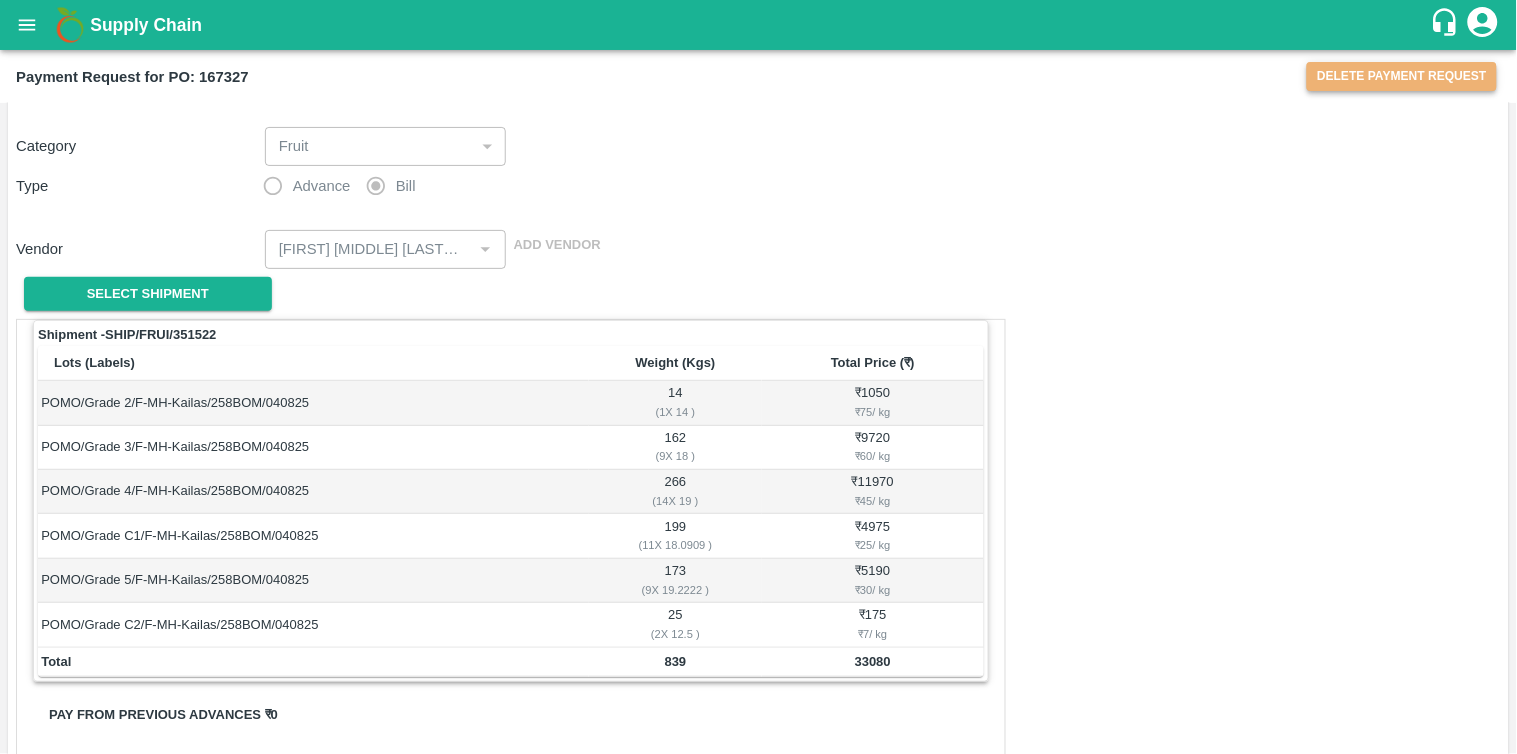click on "Delete Payment Request" at bounding box center [1402, 76] 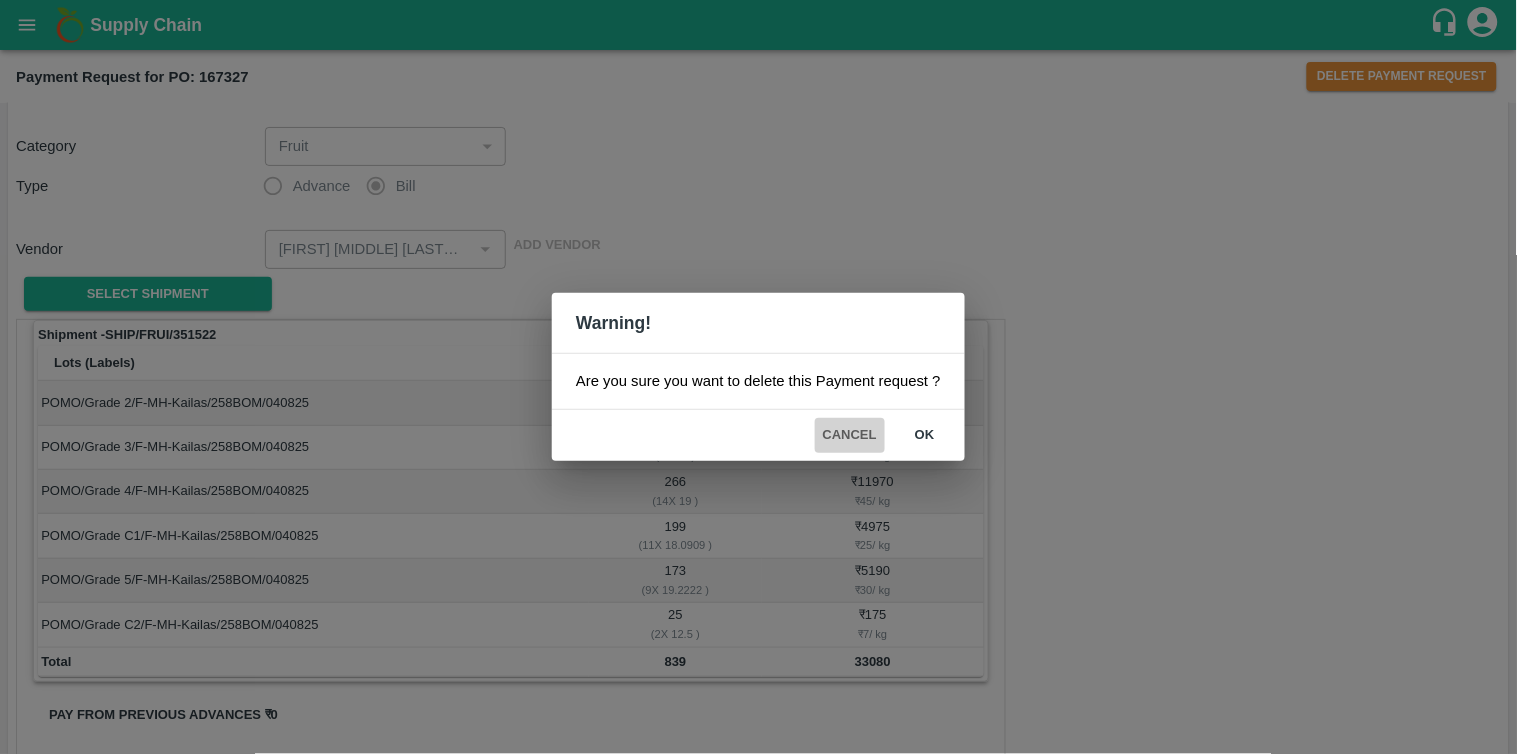 click on "Cancel" at bounding box center [850, 435] 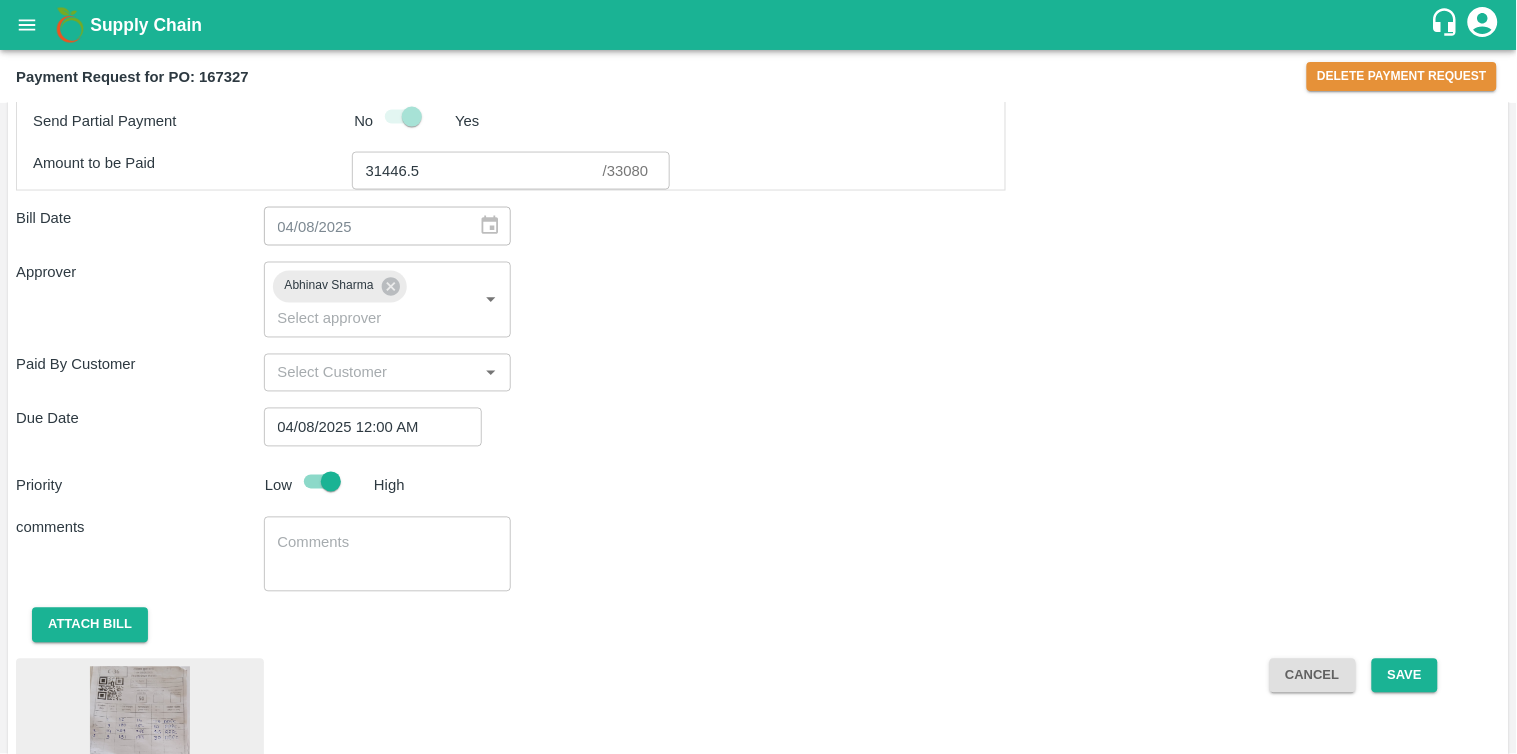 scroll, scrollTop: 941, scrollLeft: 0, axis: vertical 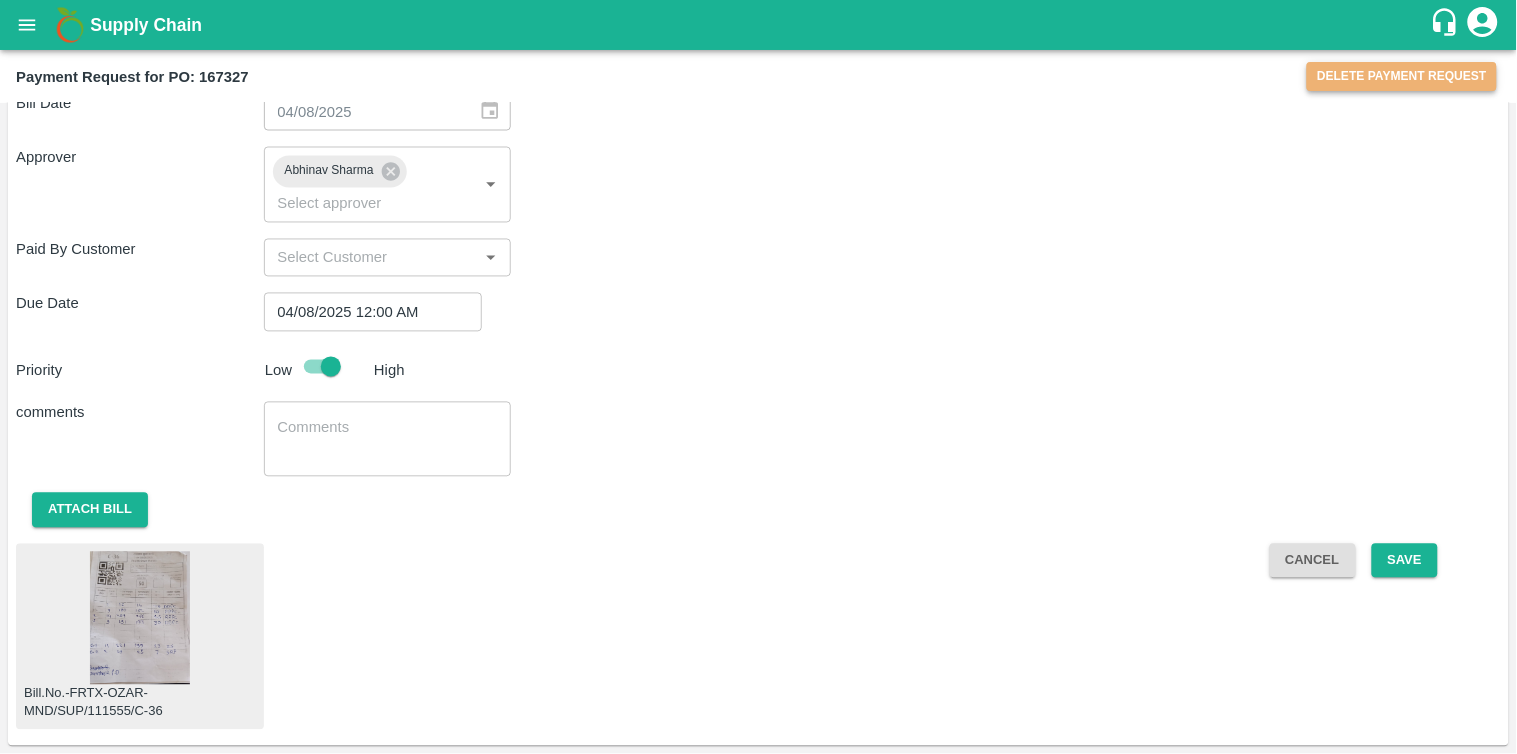 click on "Delete Payment Request" at bounding box center (1402, 76) 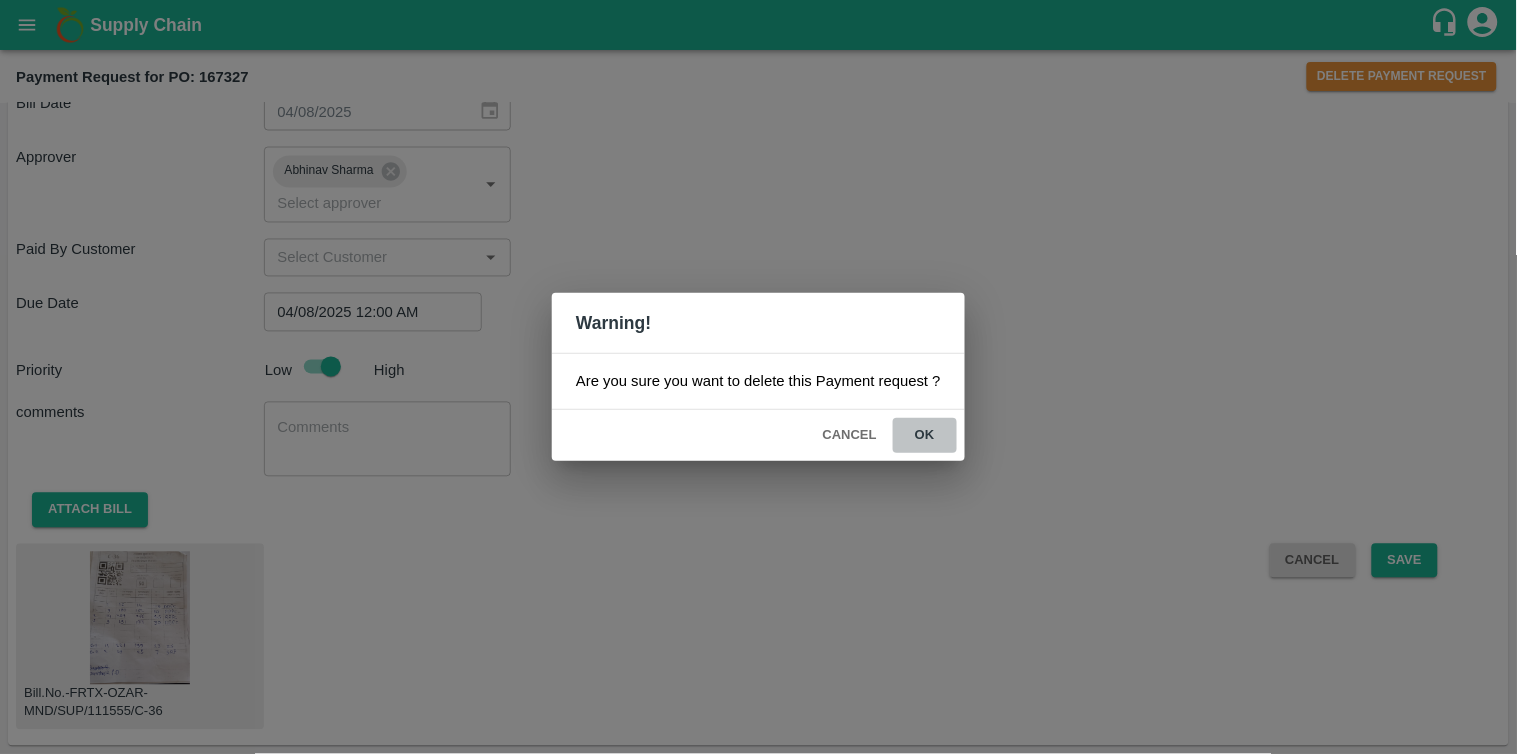 click on "ok" at bounding box center (925, 435) 